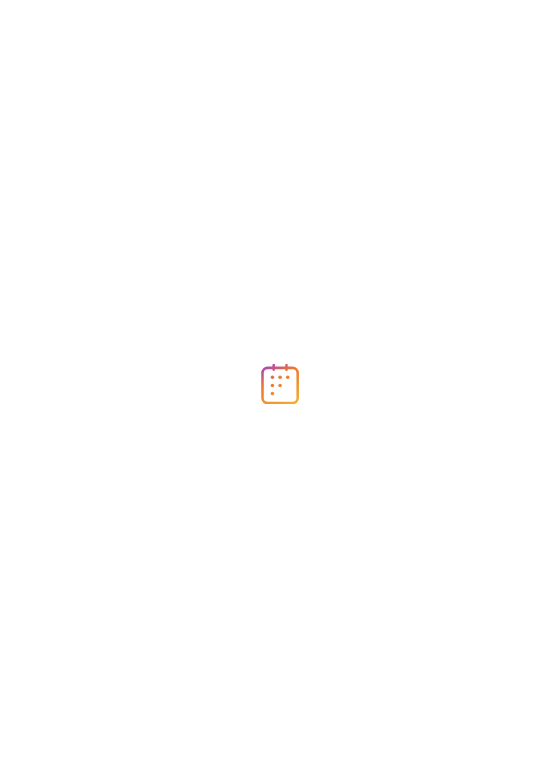 scroll, scrollTop: 0, scrollLeft: 0, axis: both 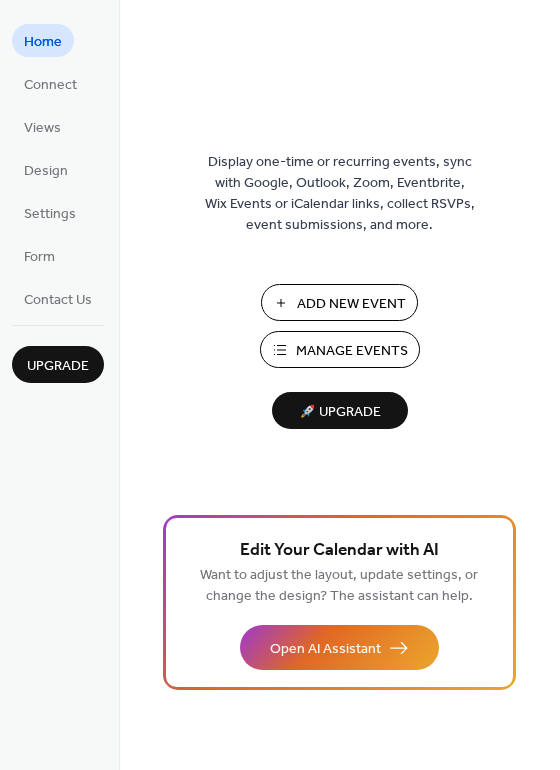 click on "Add New Event" at bounding box center [351, 304] 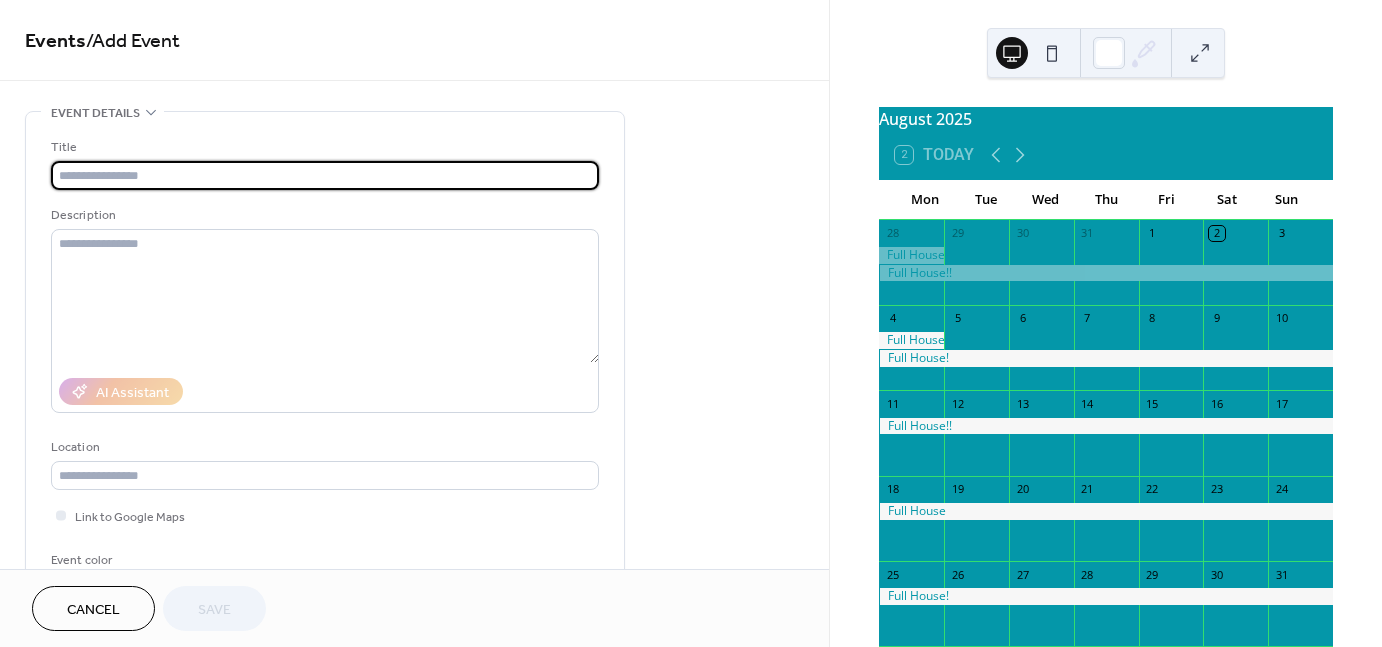 scroll, scrollTop: 0, scrollLeft: 0, axis: both 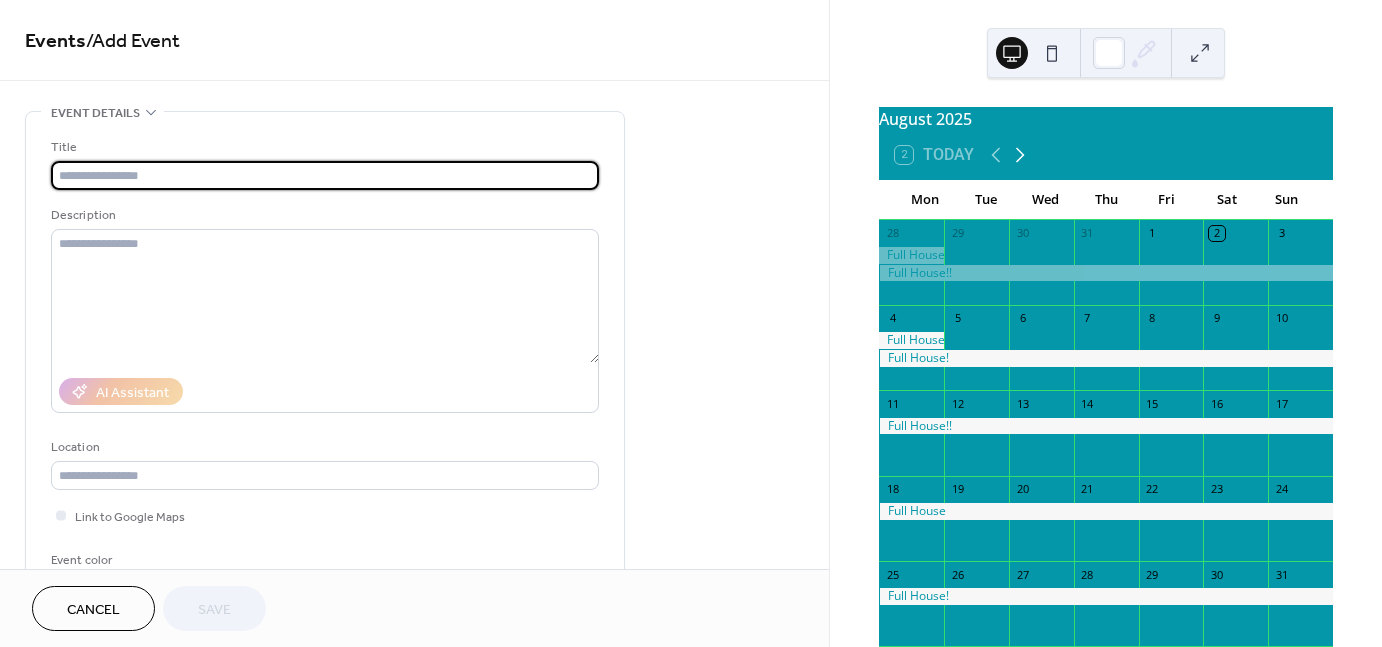 click 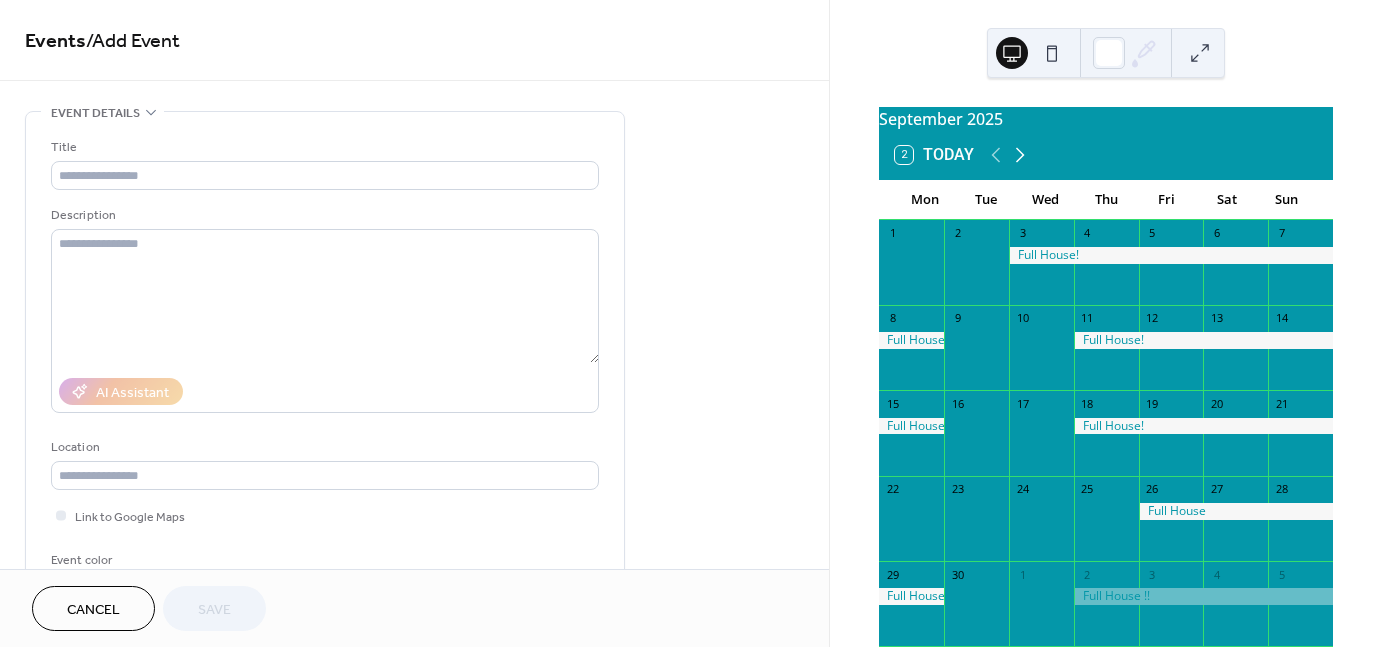click 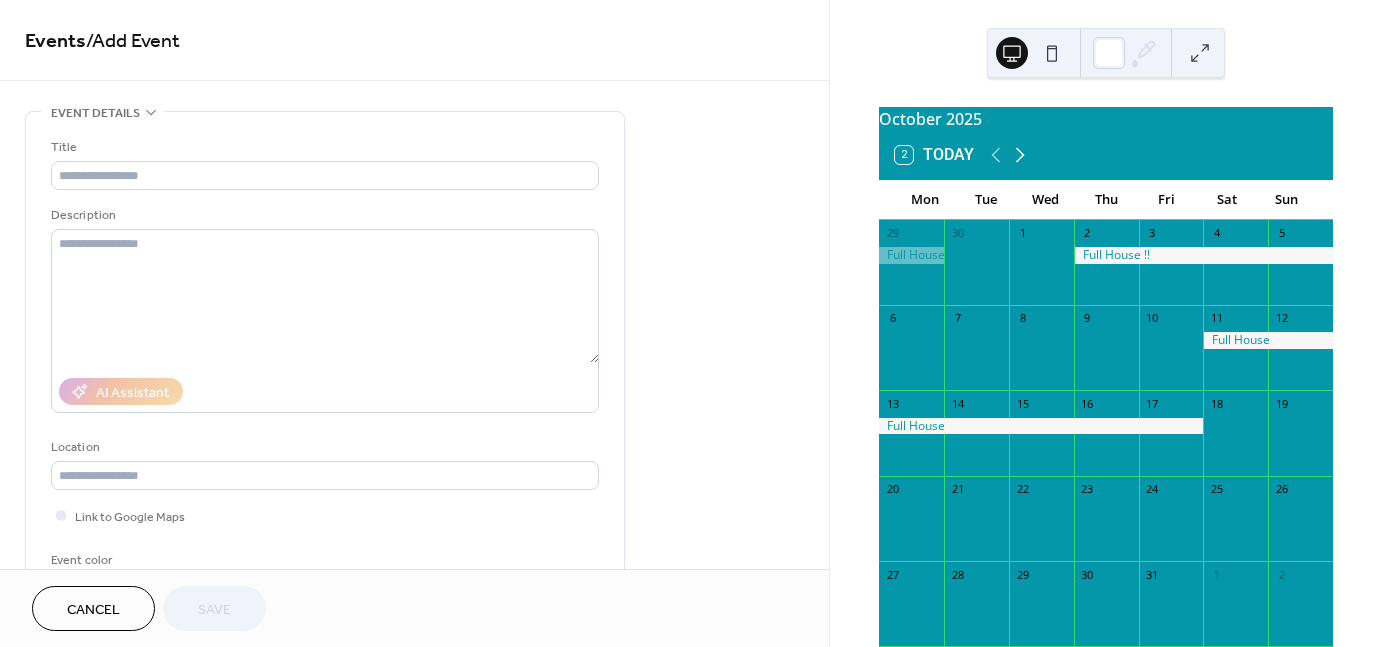 click 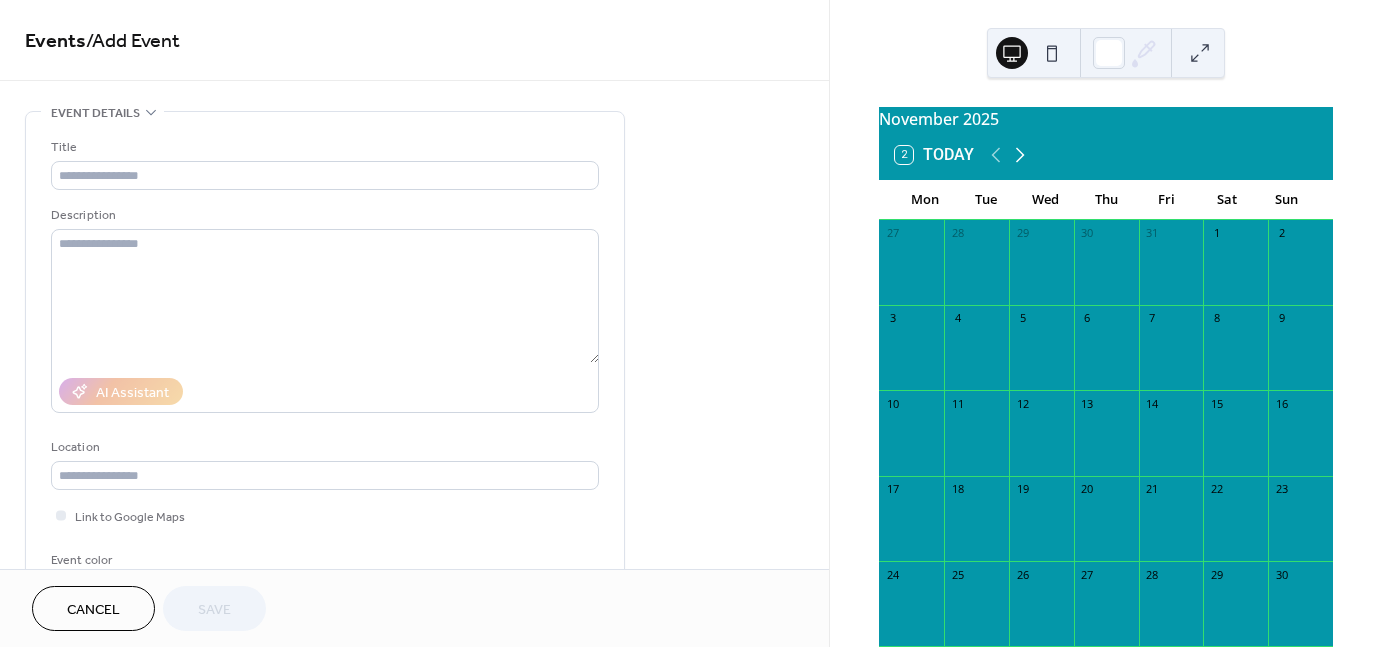 click 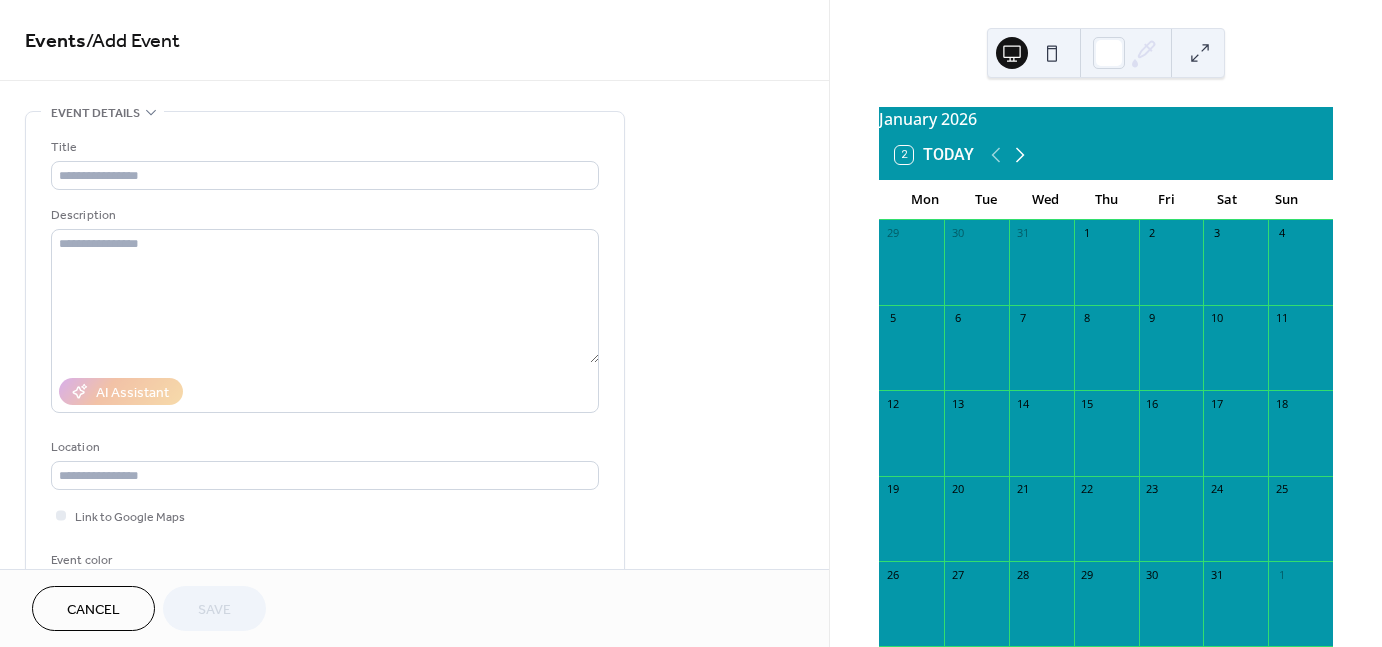 click 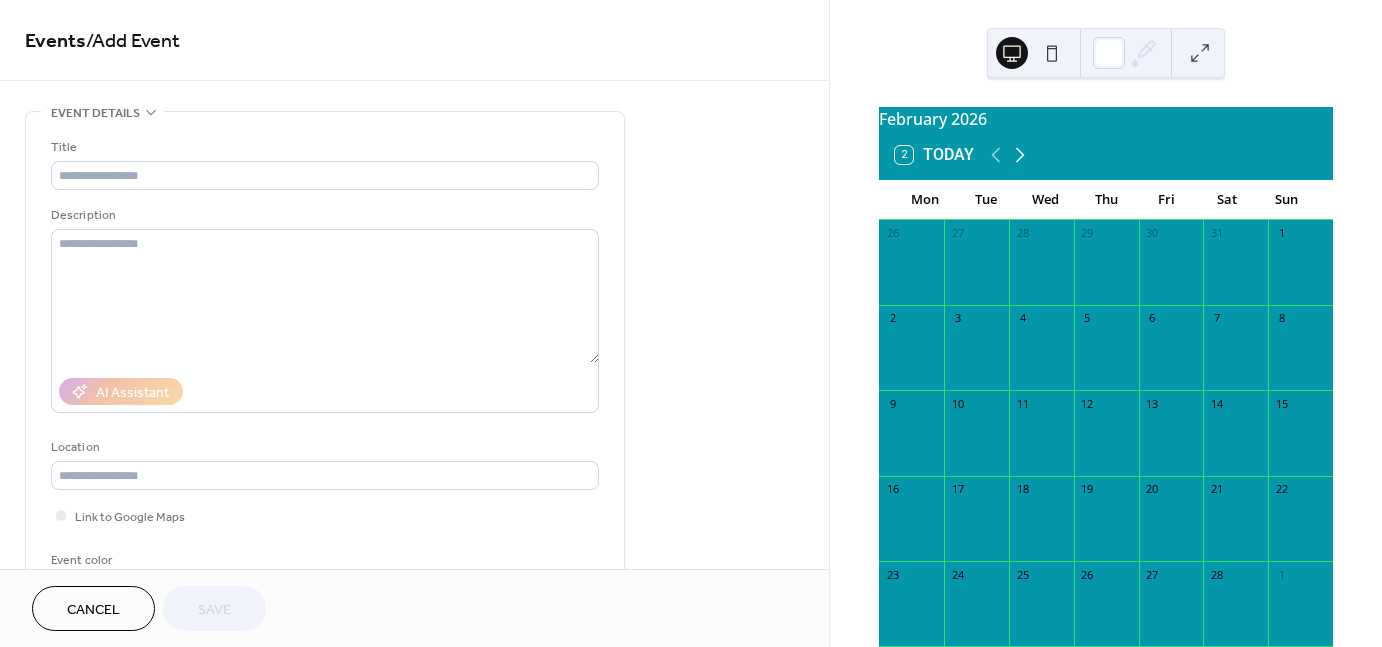 click 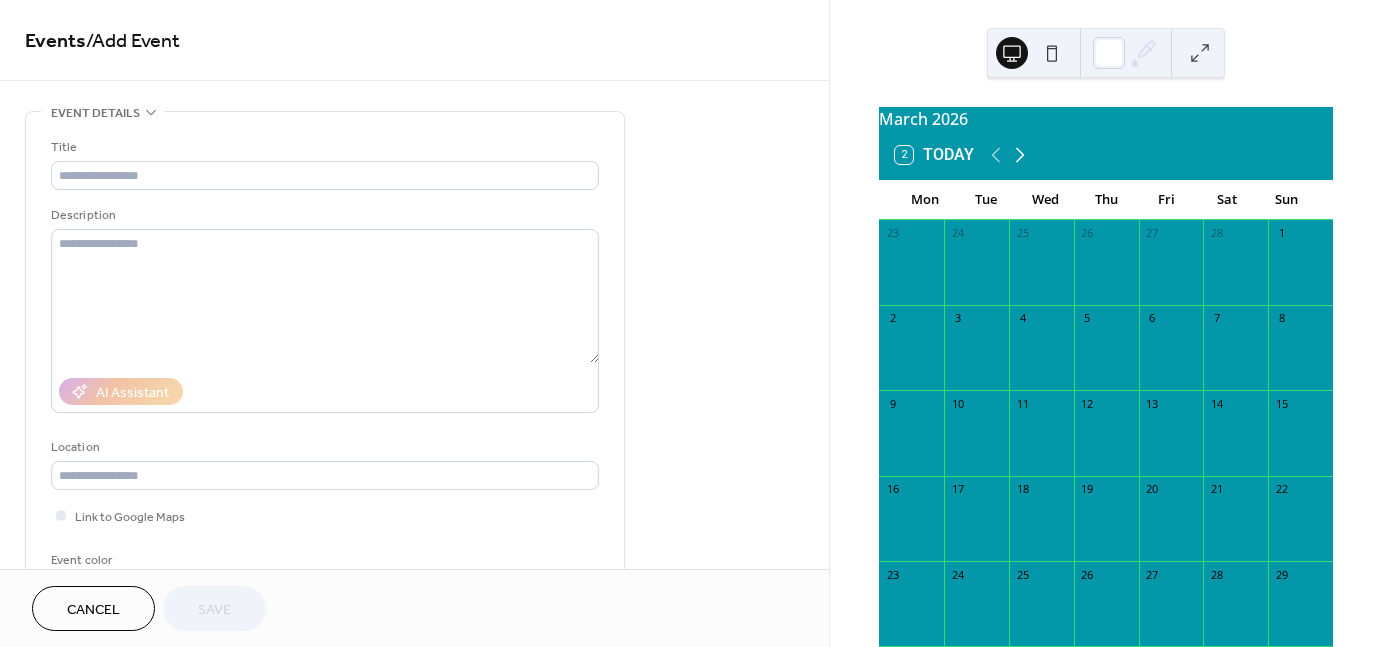click 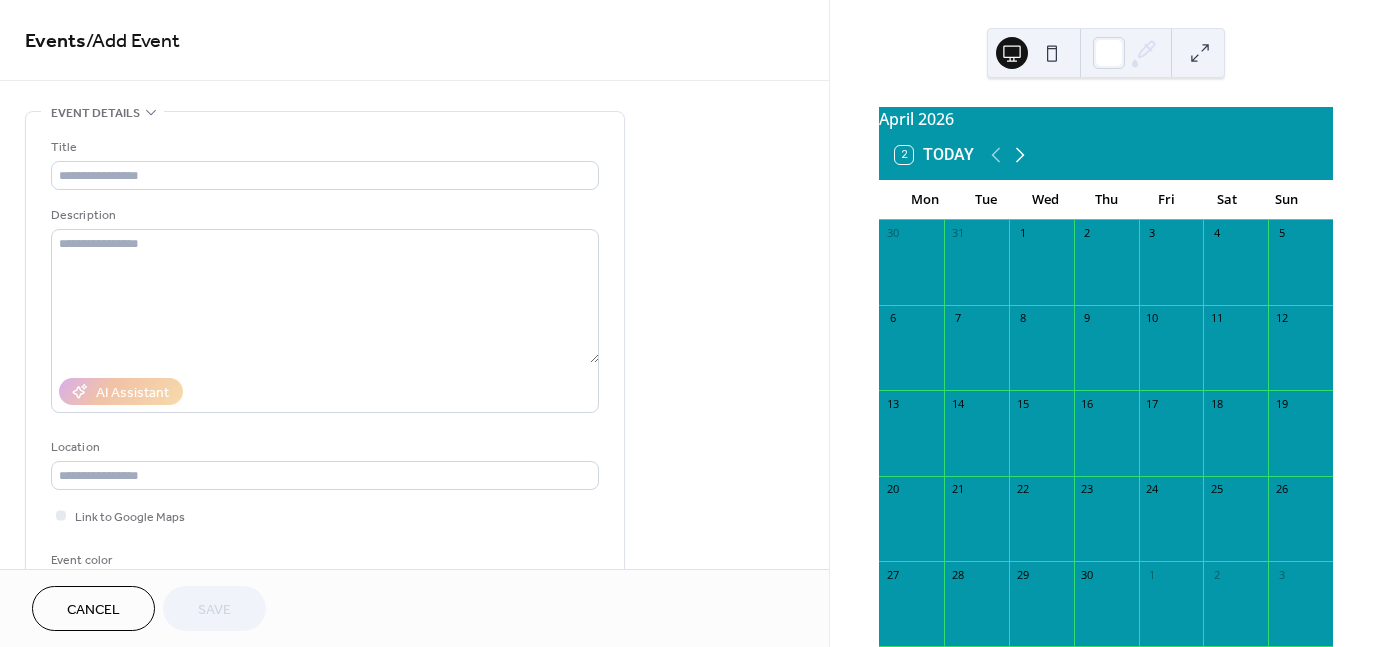 click 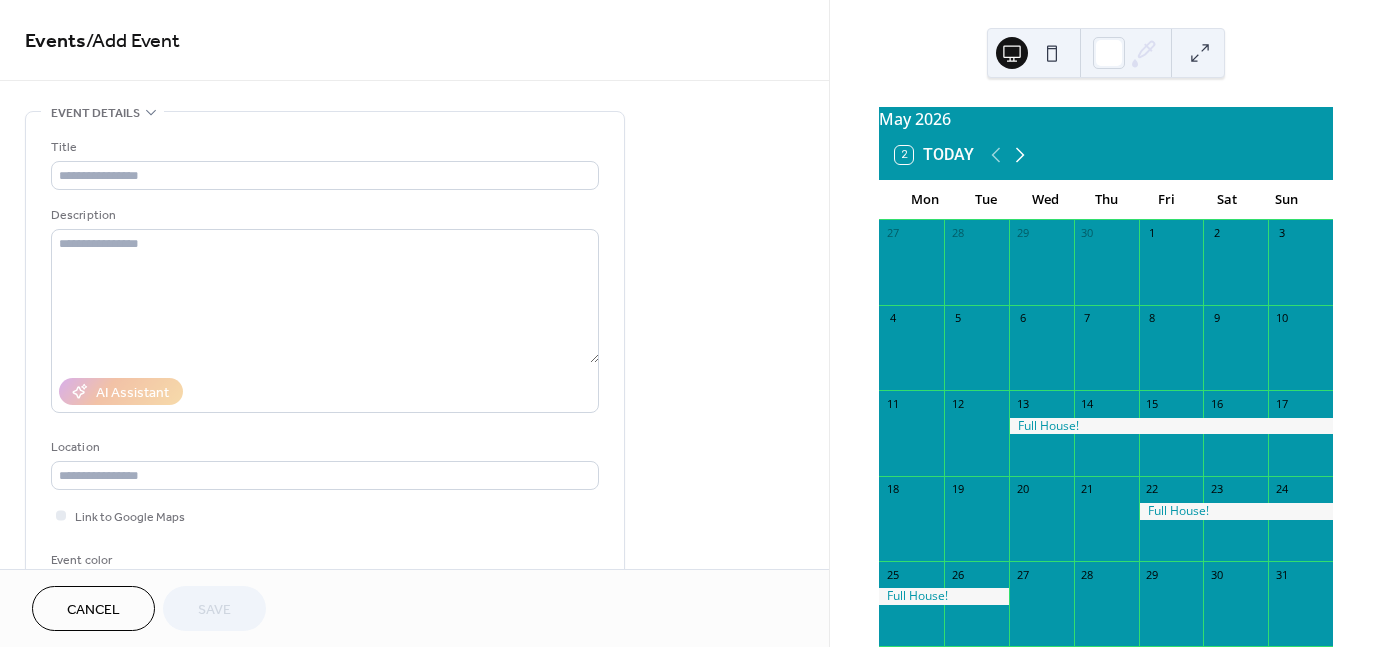 click 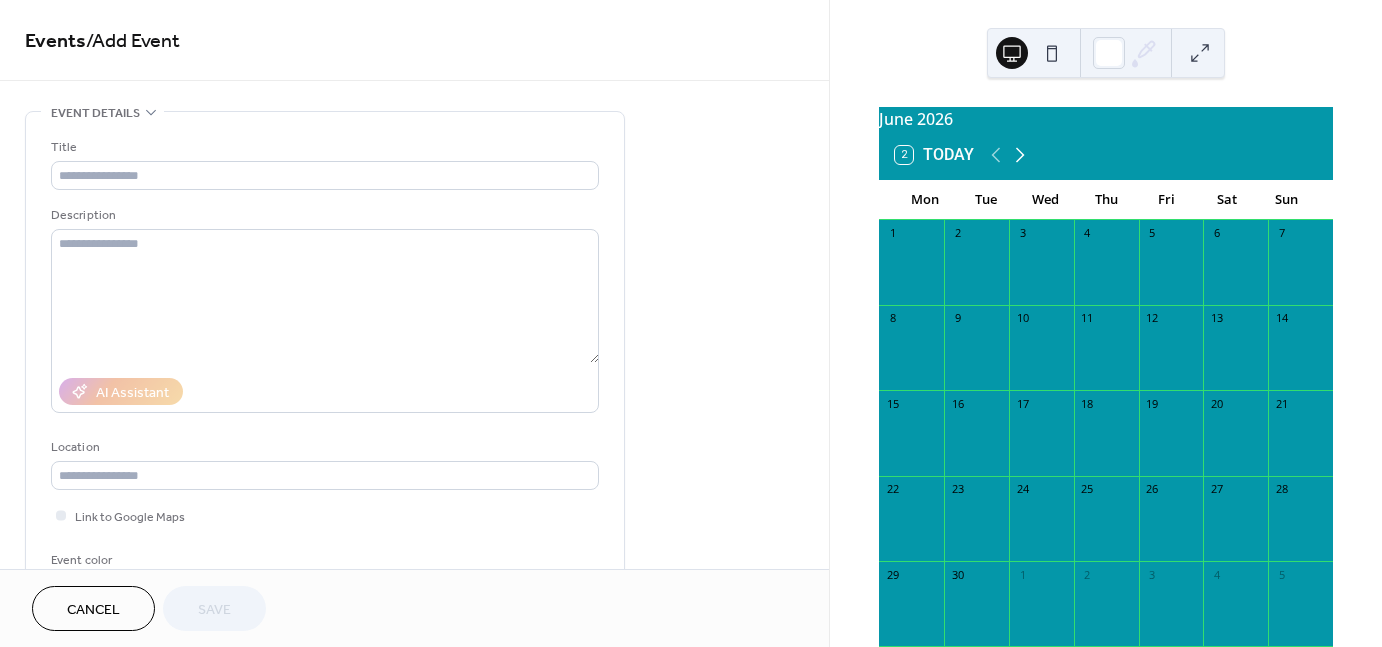 click 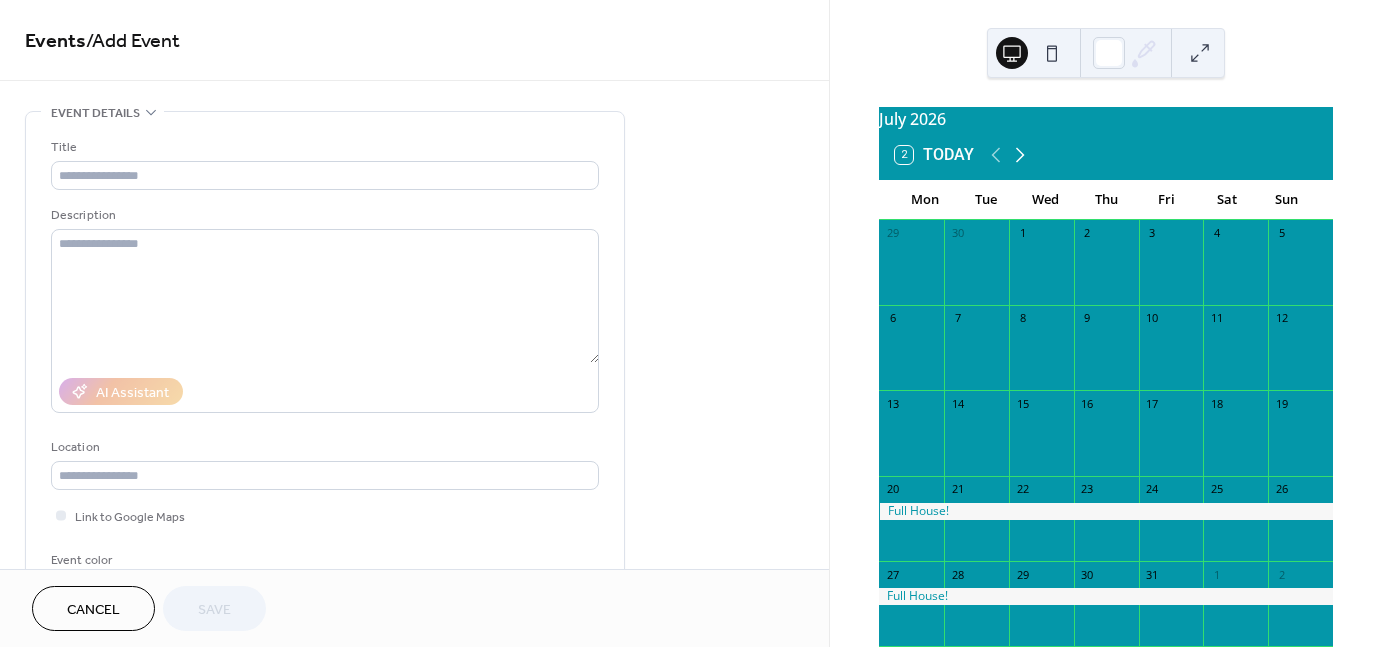 click 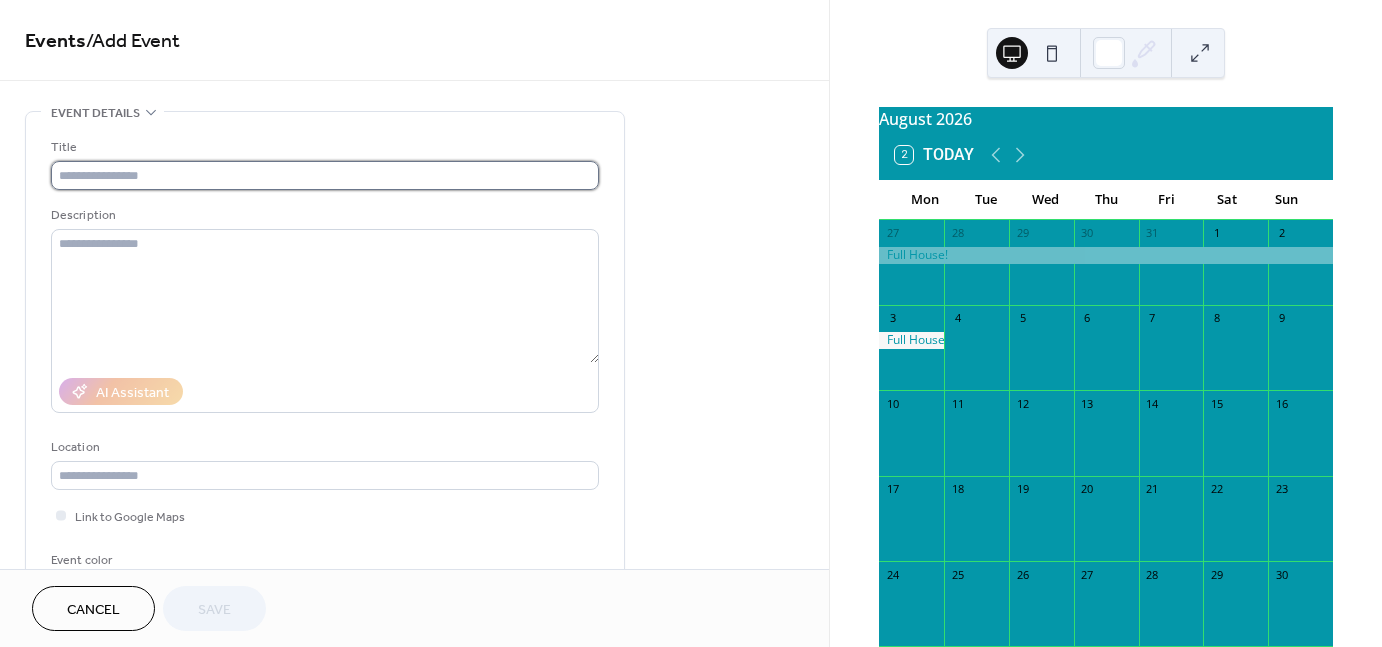 click at bounding box center [325, 175] 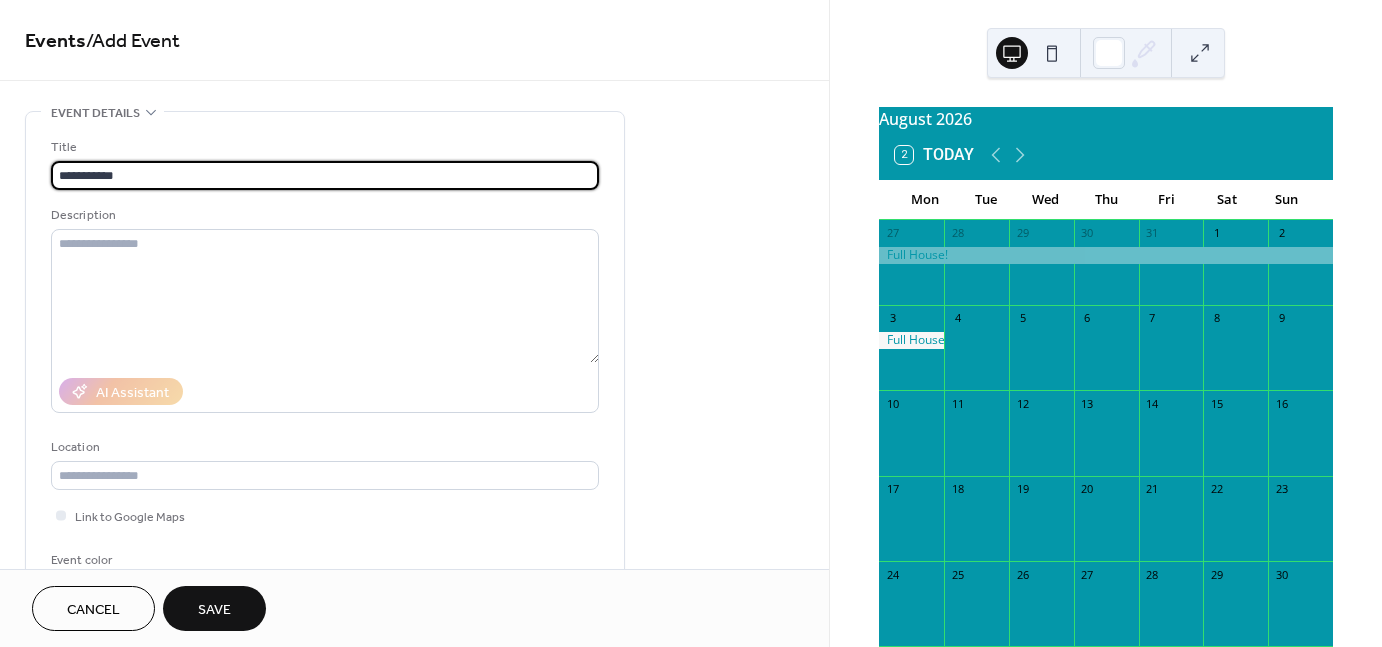 scroll, scrollTop: 1, scrollLeft: 0, axis: vertical 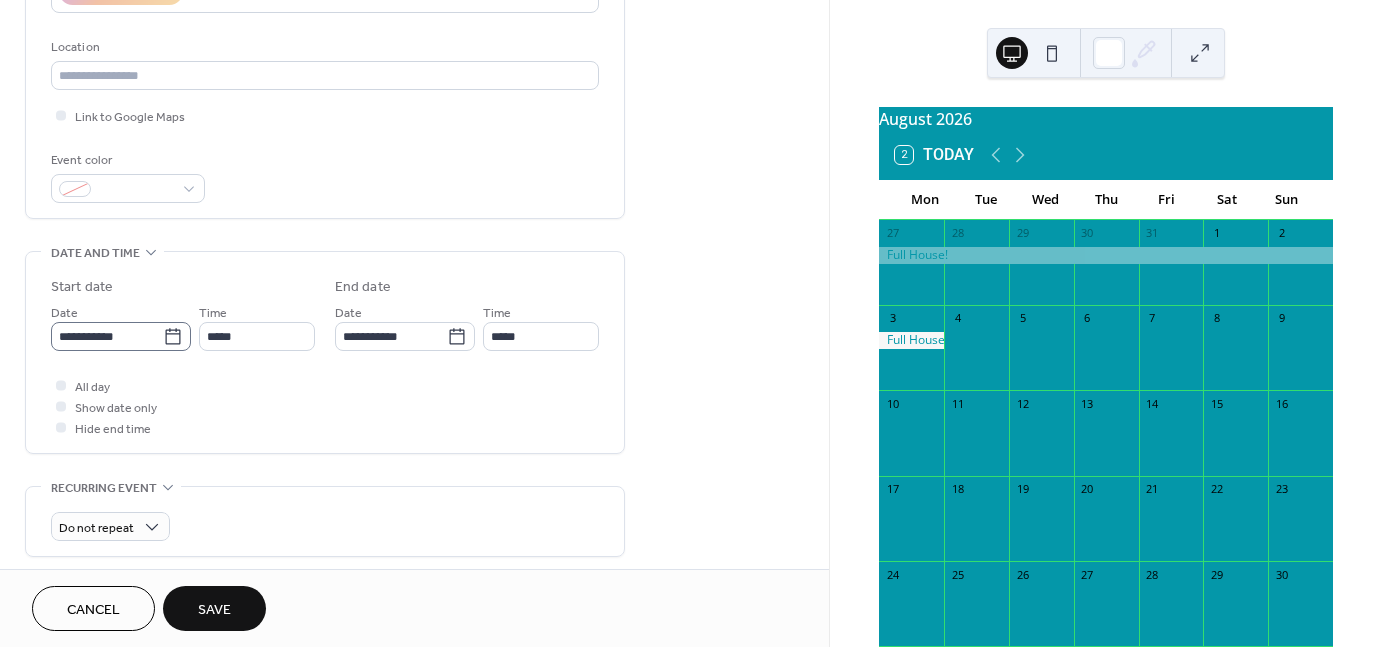 type on "**********" 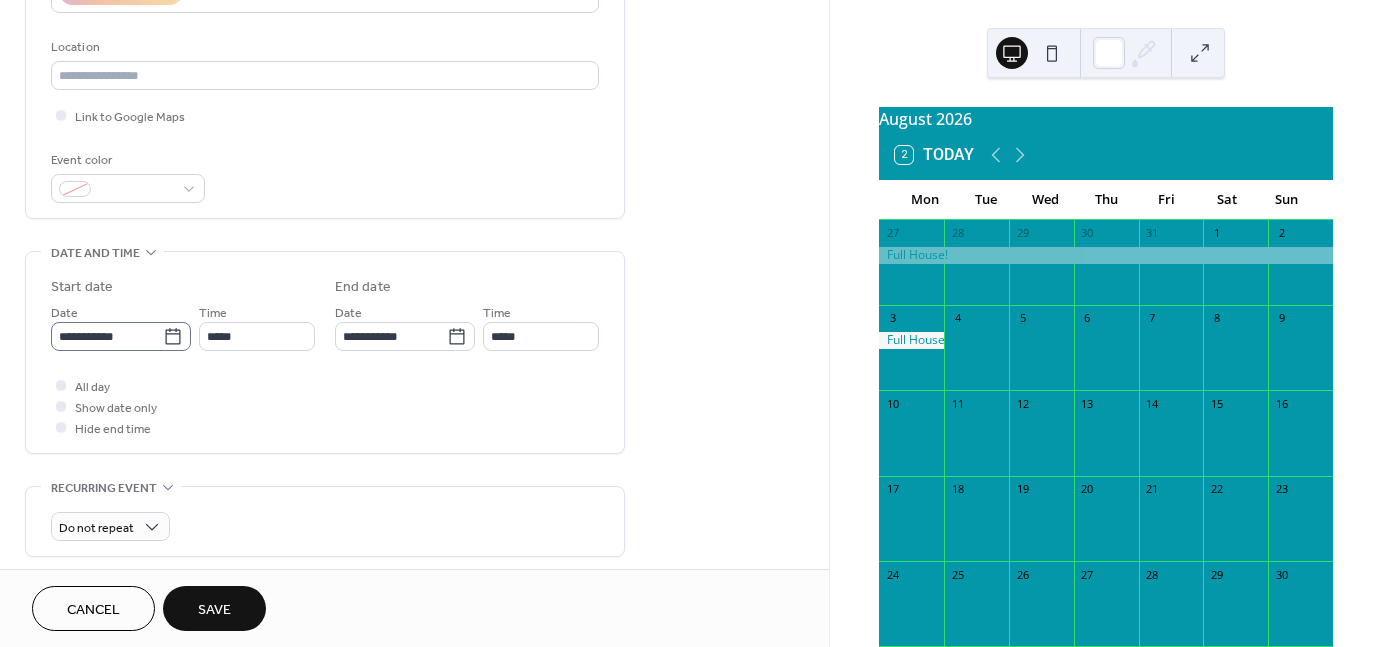 click 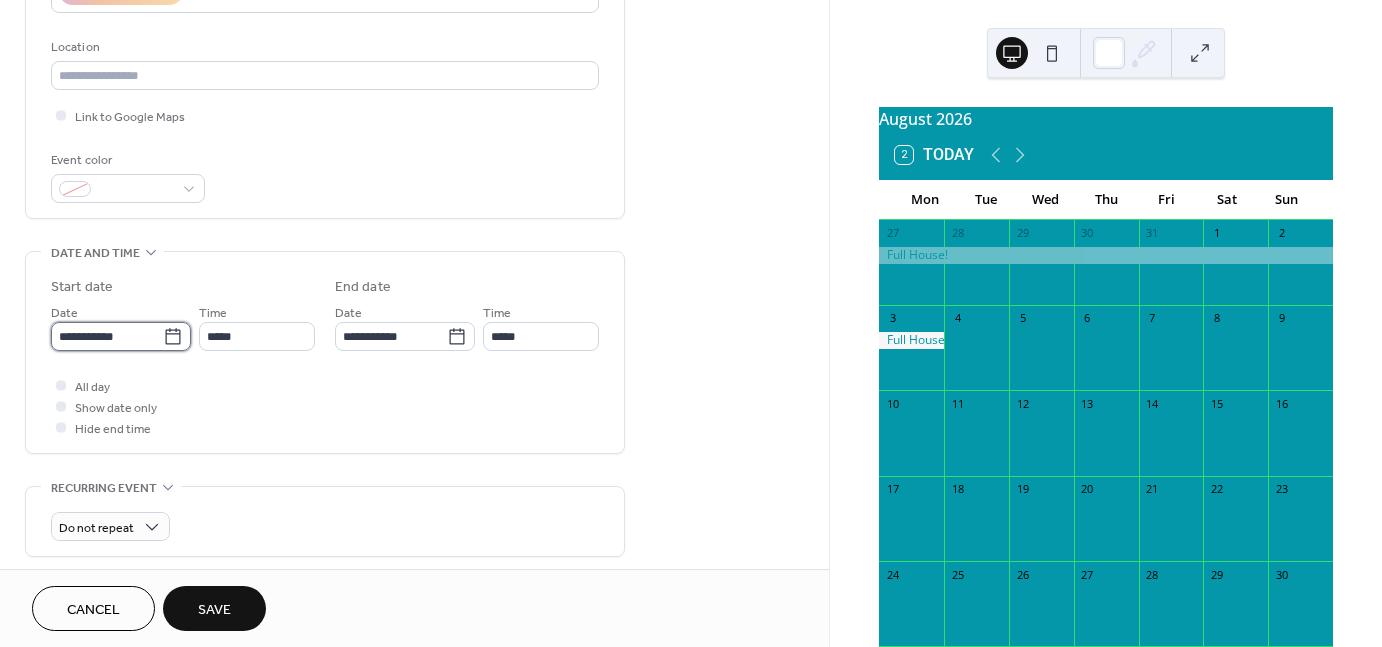 click on "**********" at bounding box center (107, 336) 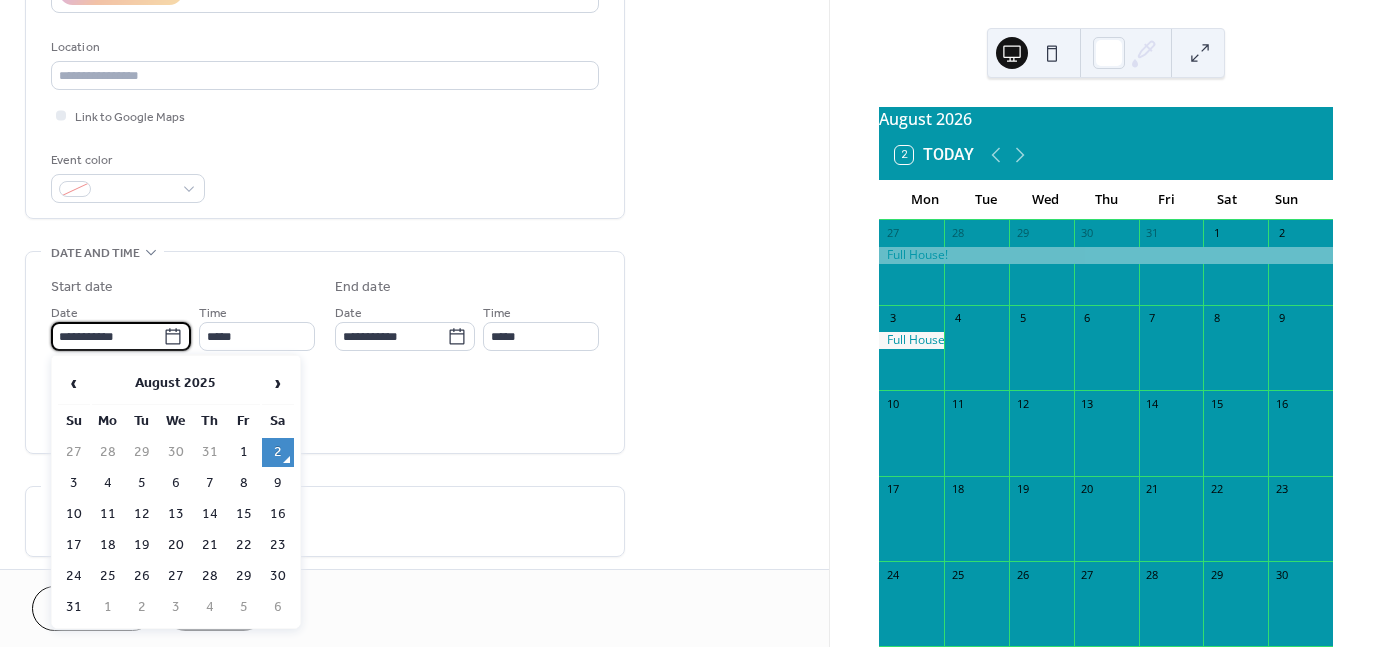 scroll, scrollTop: 0, scrollLeft: 0, axis: both 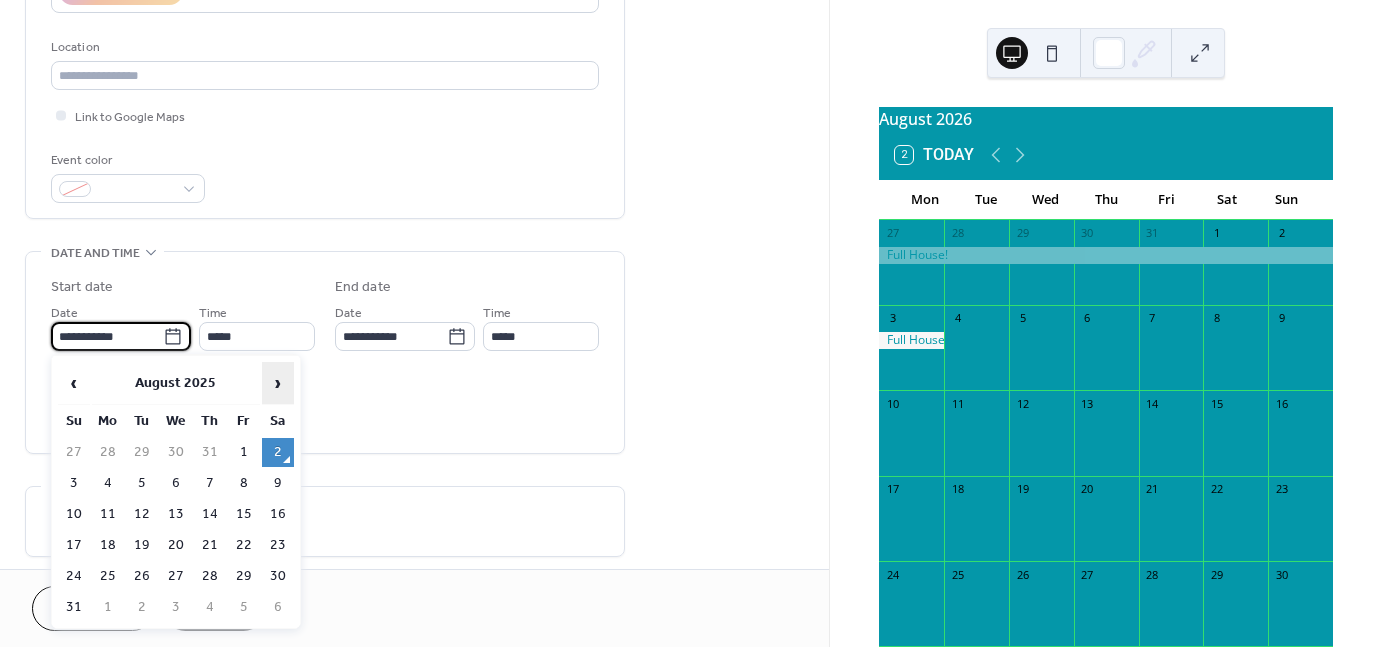 click on "›" at bounding box center (278, 383) 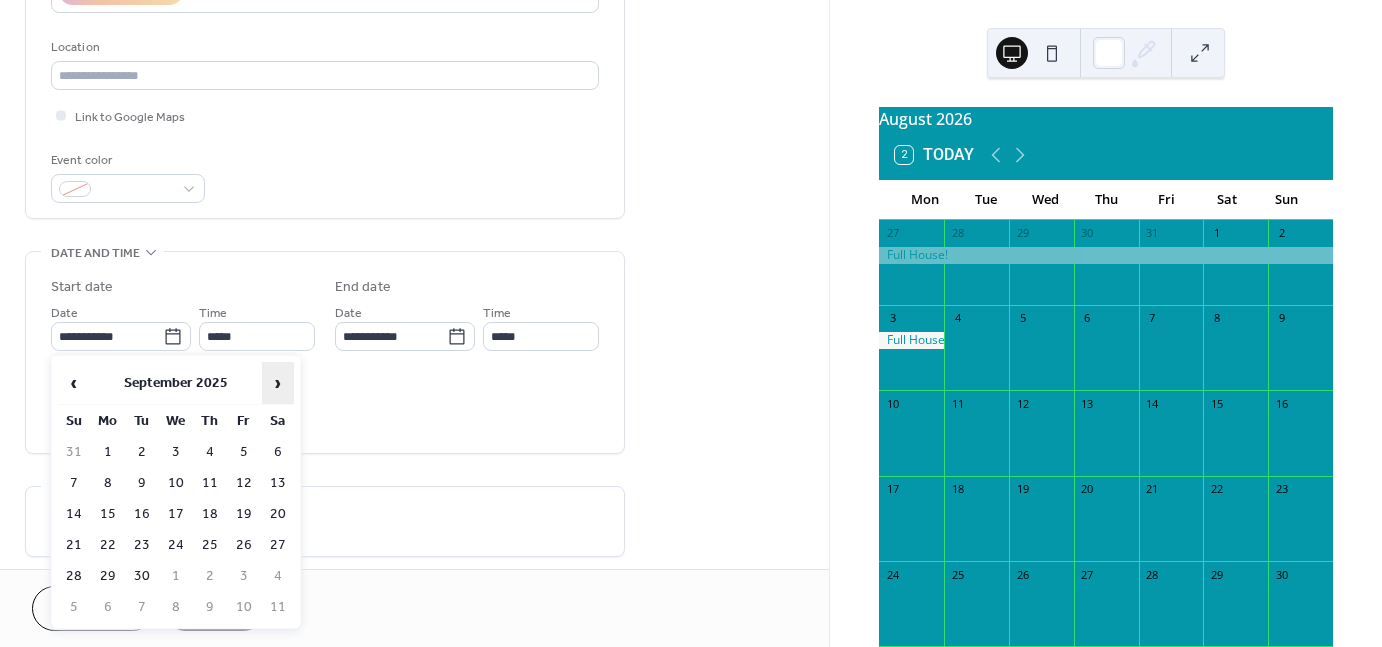 click on "›" at bounding box center (278, 383) 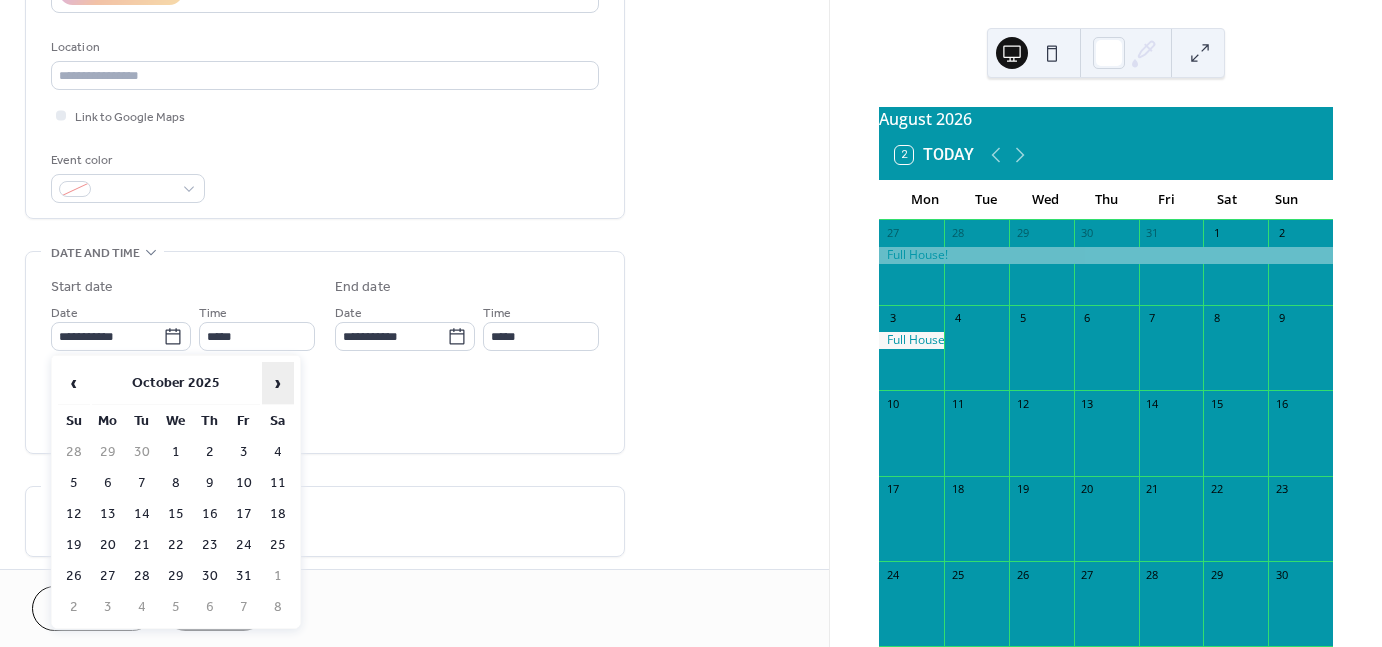 click on "›" at bounding box center (278, 383) 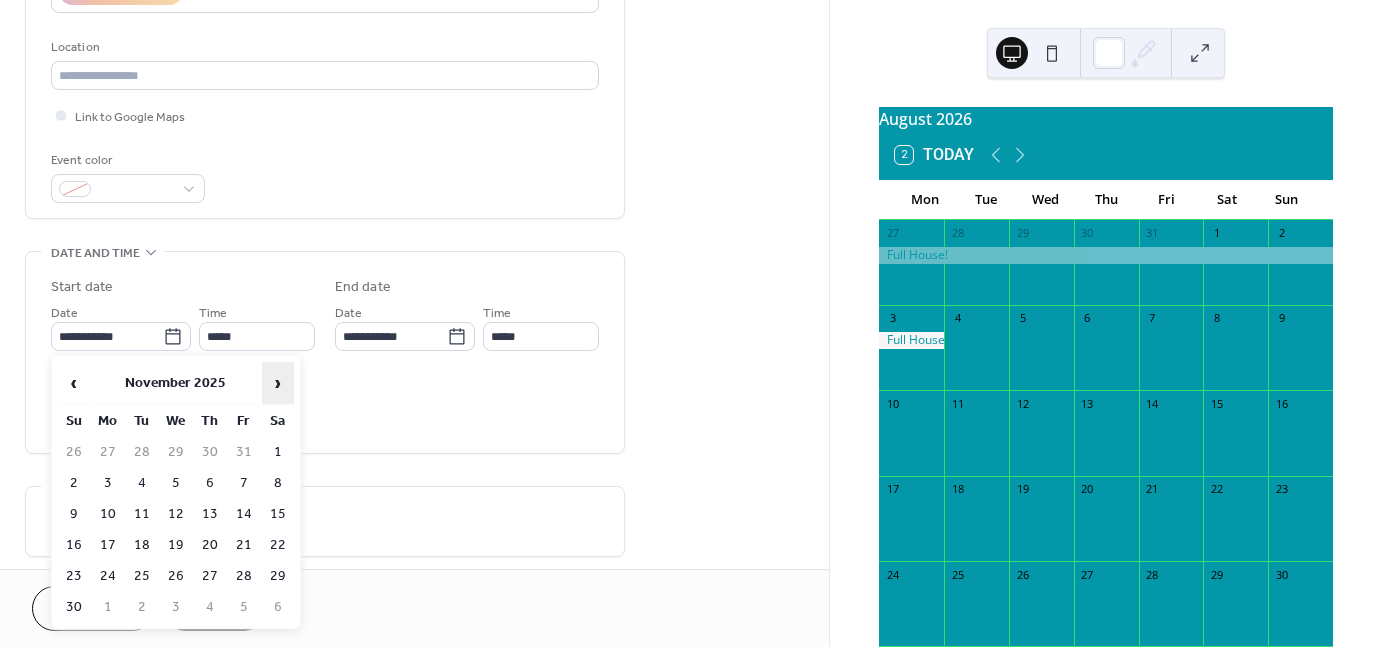 click on "›" at bounding box center [278, 383] 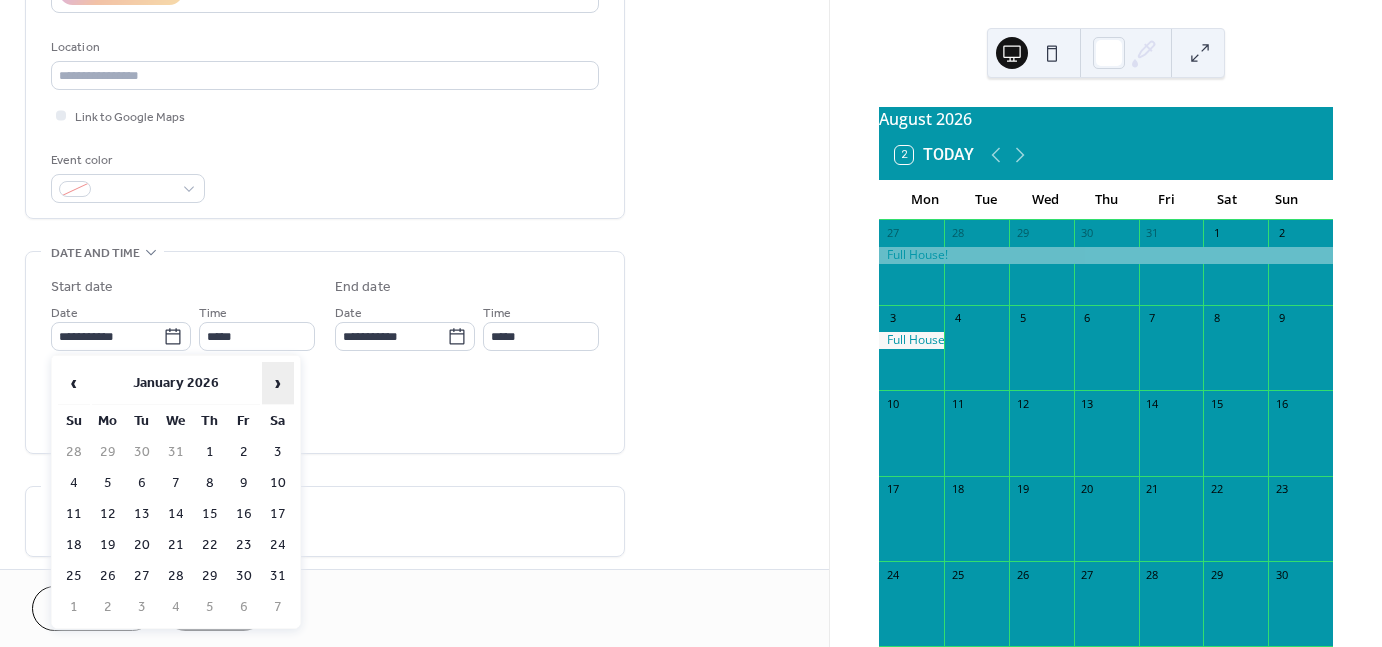 click on "›" at bounding box center [278, 383] 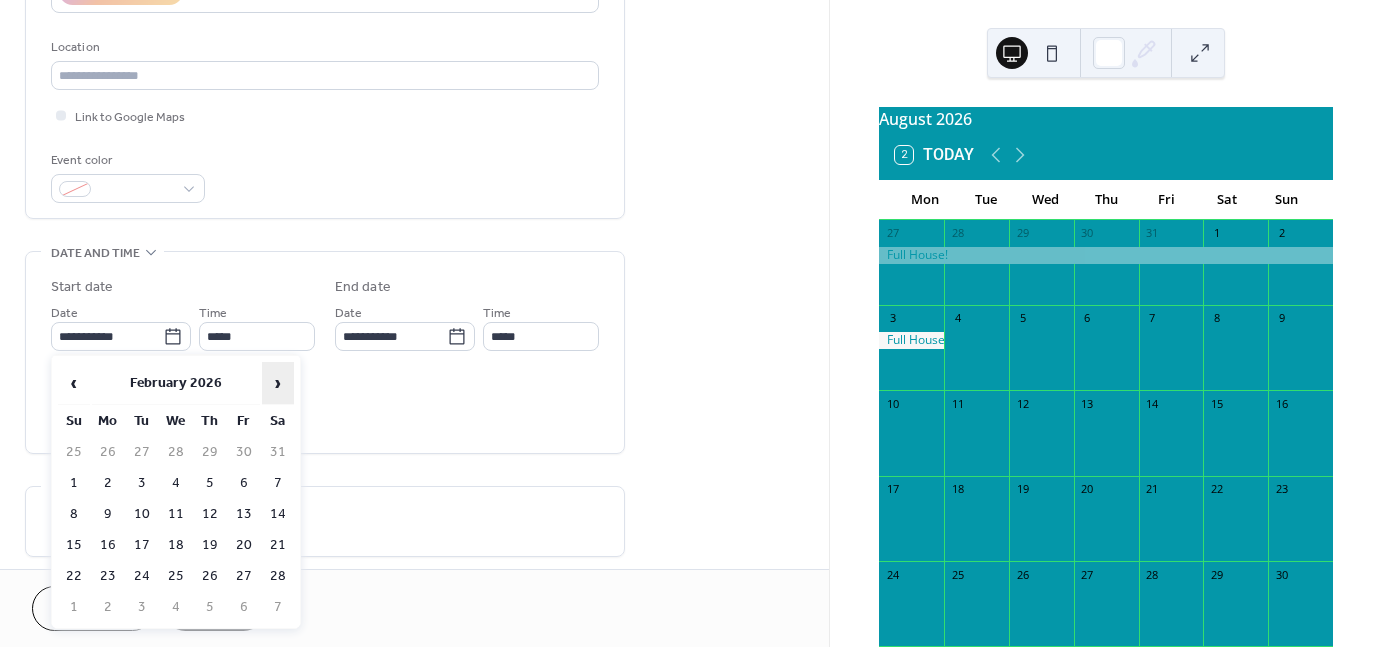 click on "›" at bounding box center (278, 383) 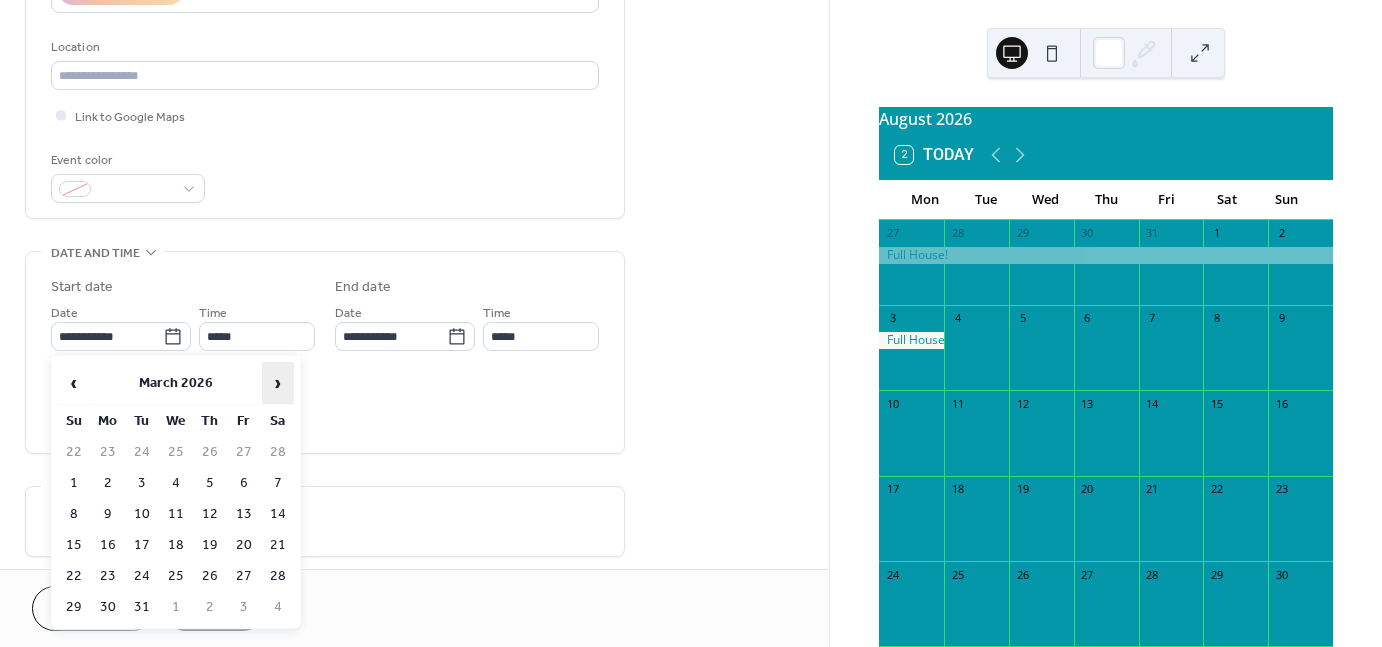 click on "›" at bounding box center (278, 383) 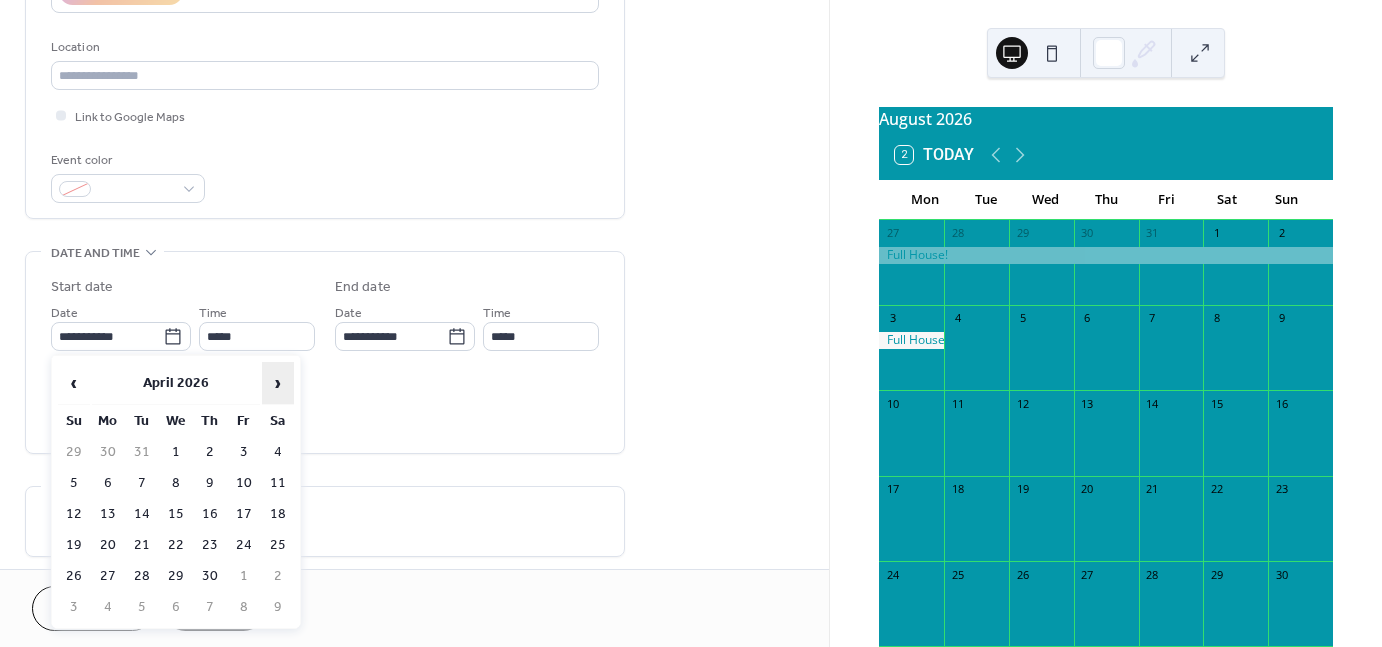 click on "›" at bounding box center (278, 383) 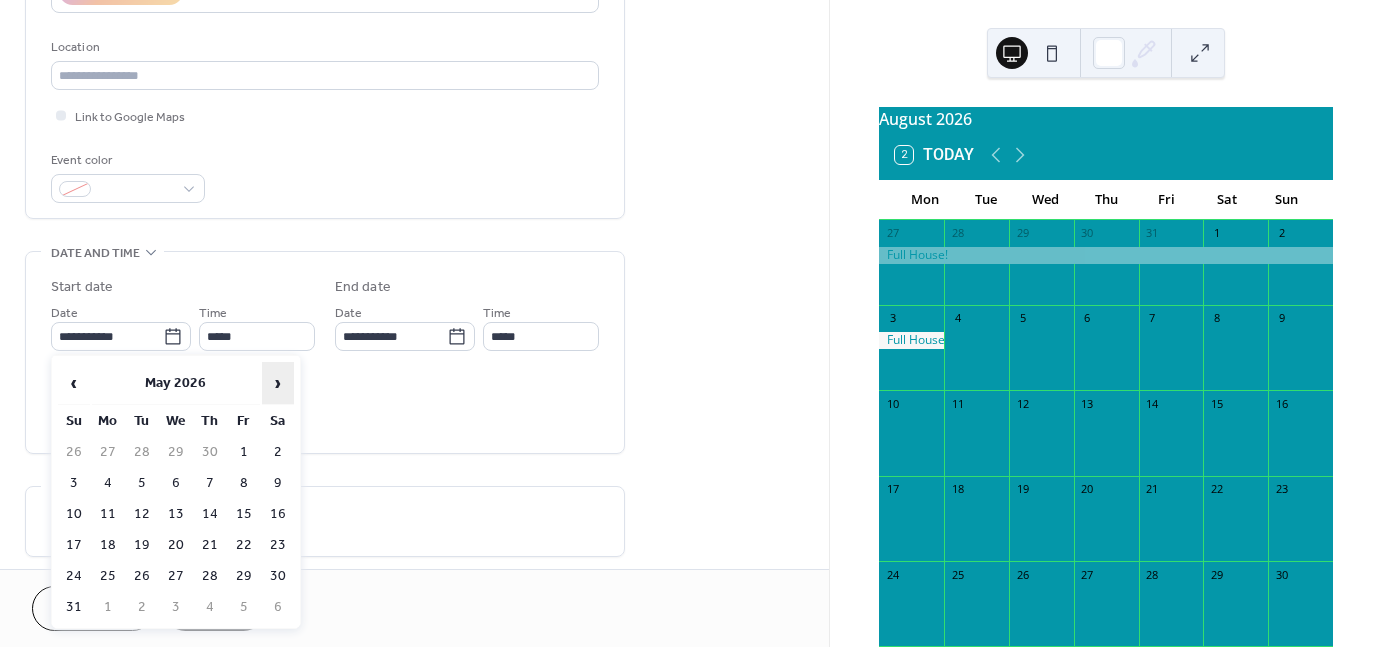 click on "›" at bounding box center [278, 383] 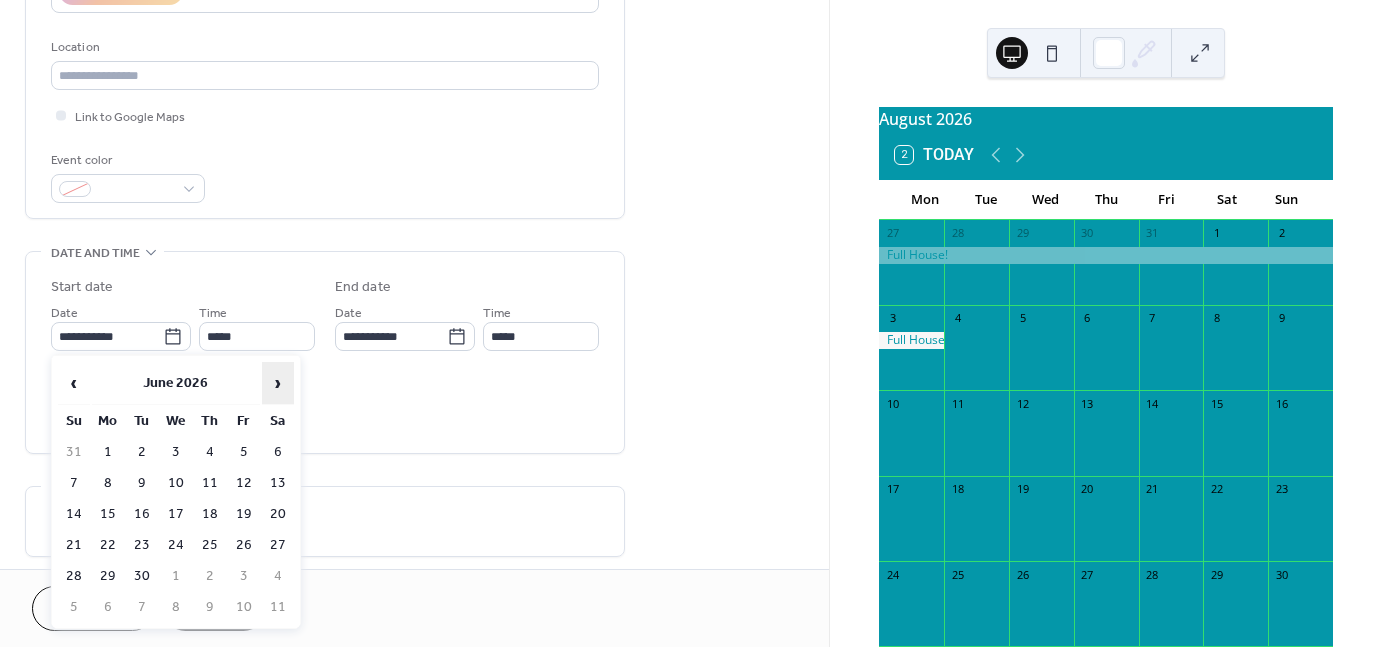 click on "›" at bounding box center [278, 383] 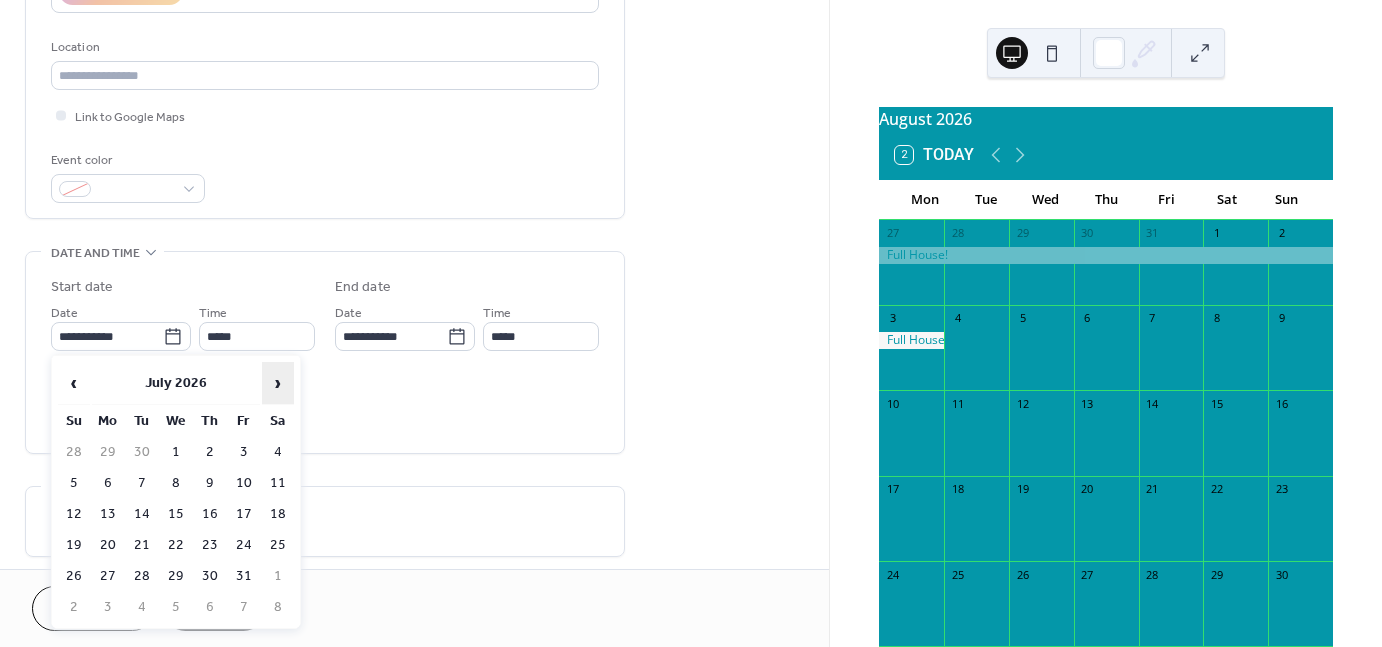 click on "›" at bounding box center [278, 383] 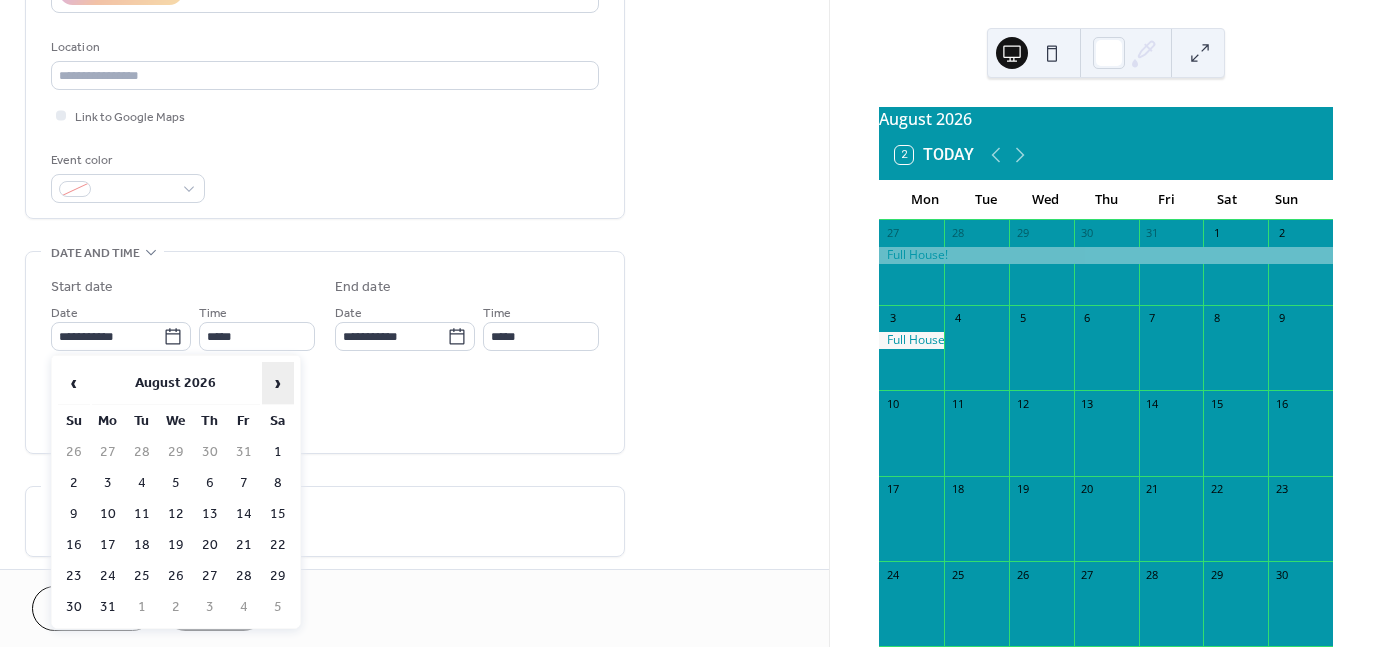 click on "›" at bounding box center (278, 383) 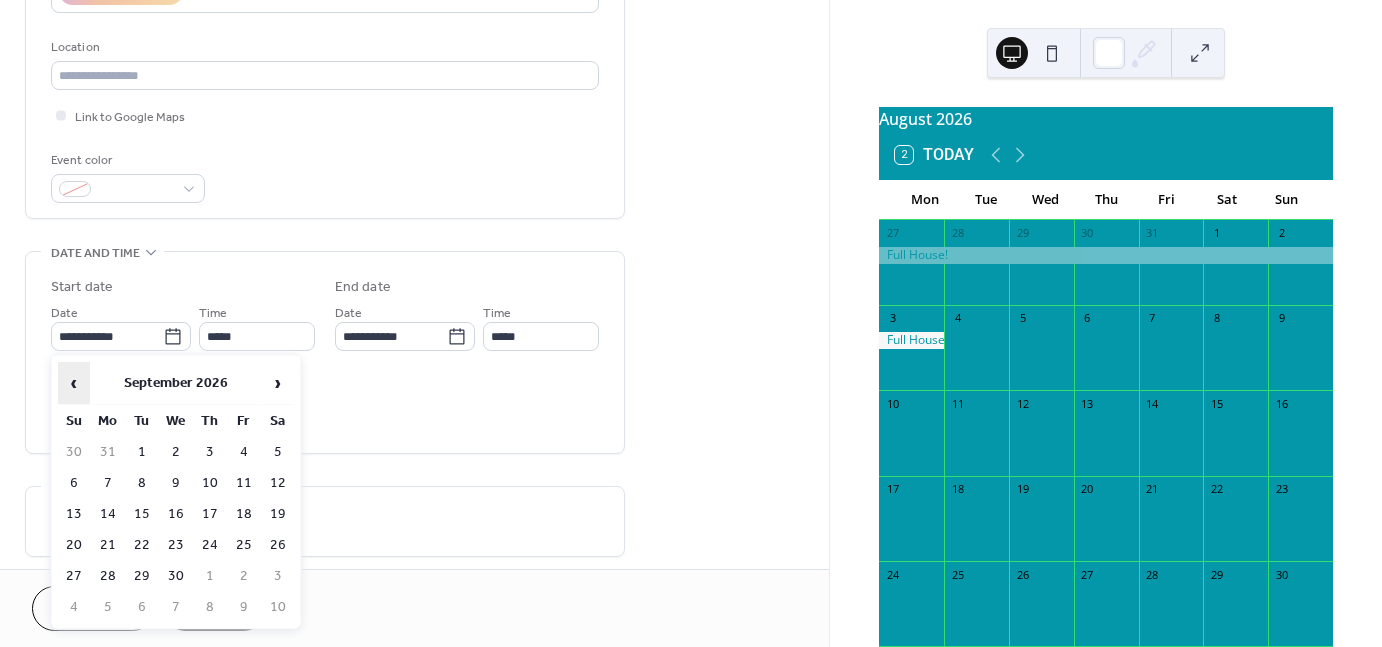 click on "‹" at bounding box center (74, 383) 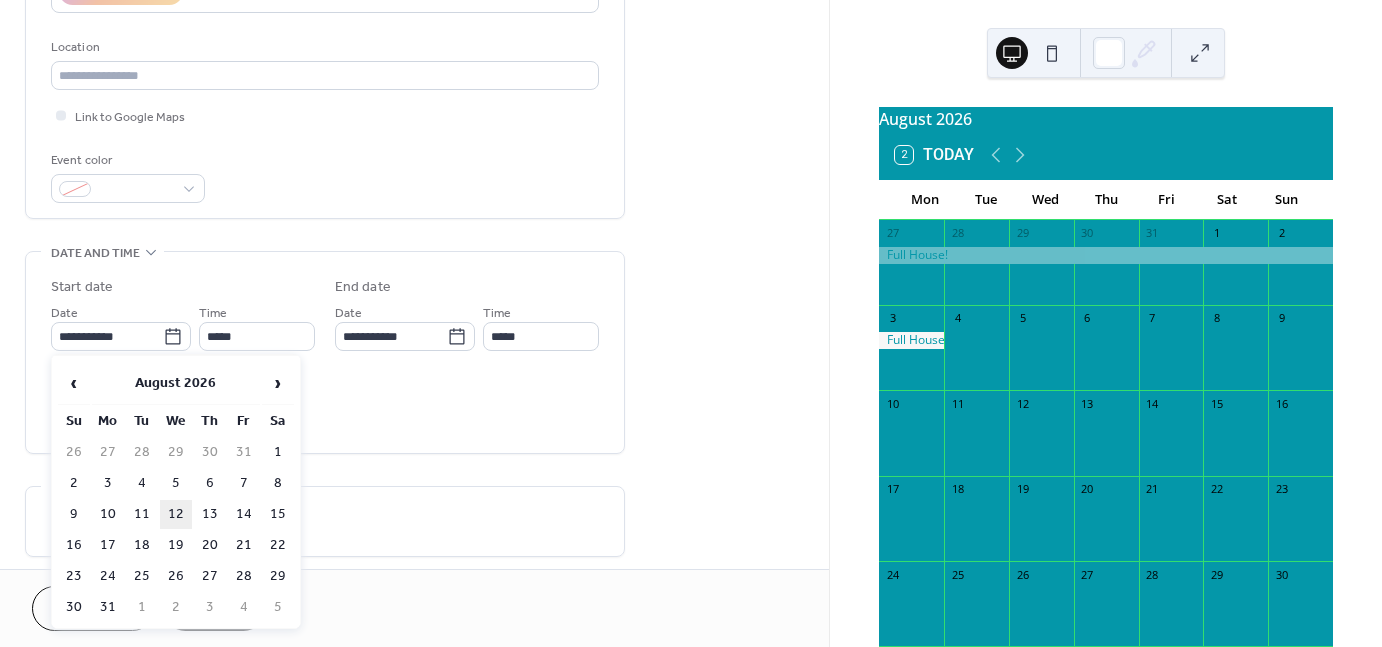 click on "12" at bounding box center (176, 514) 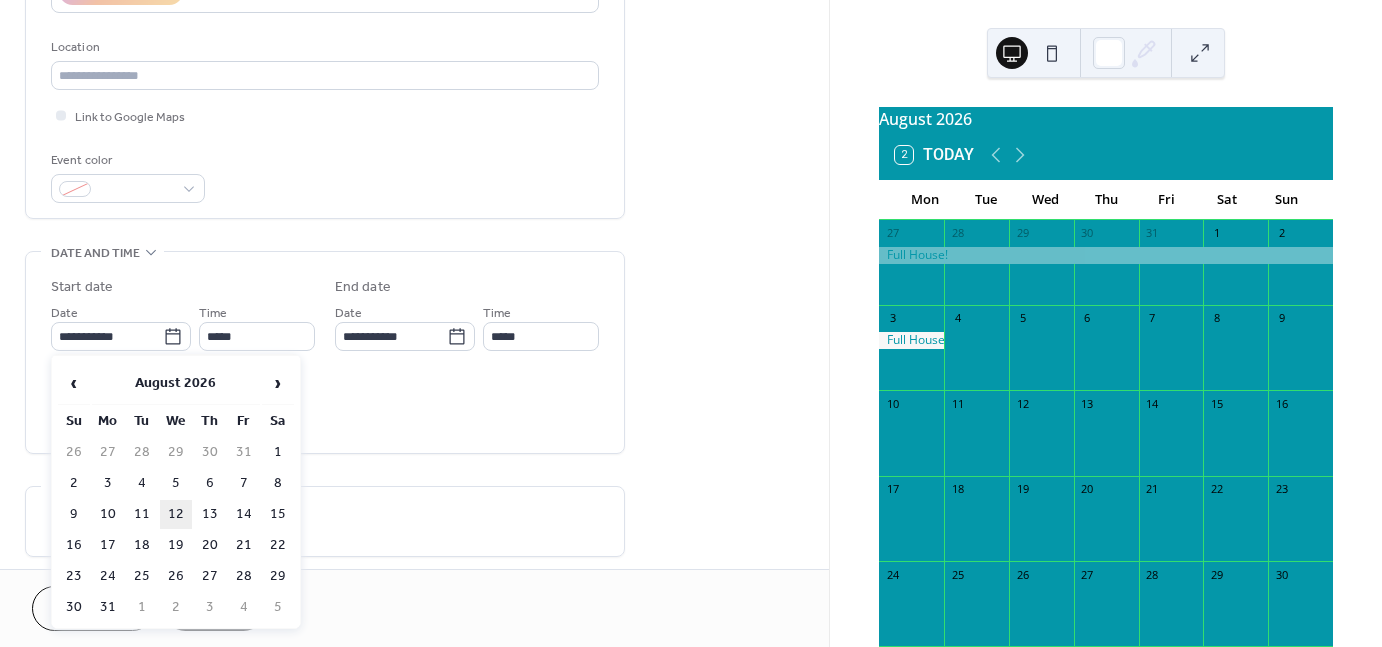 type on "**********" 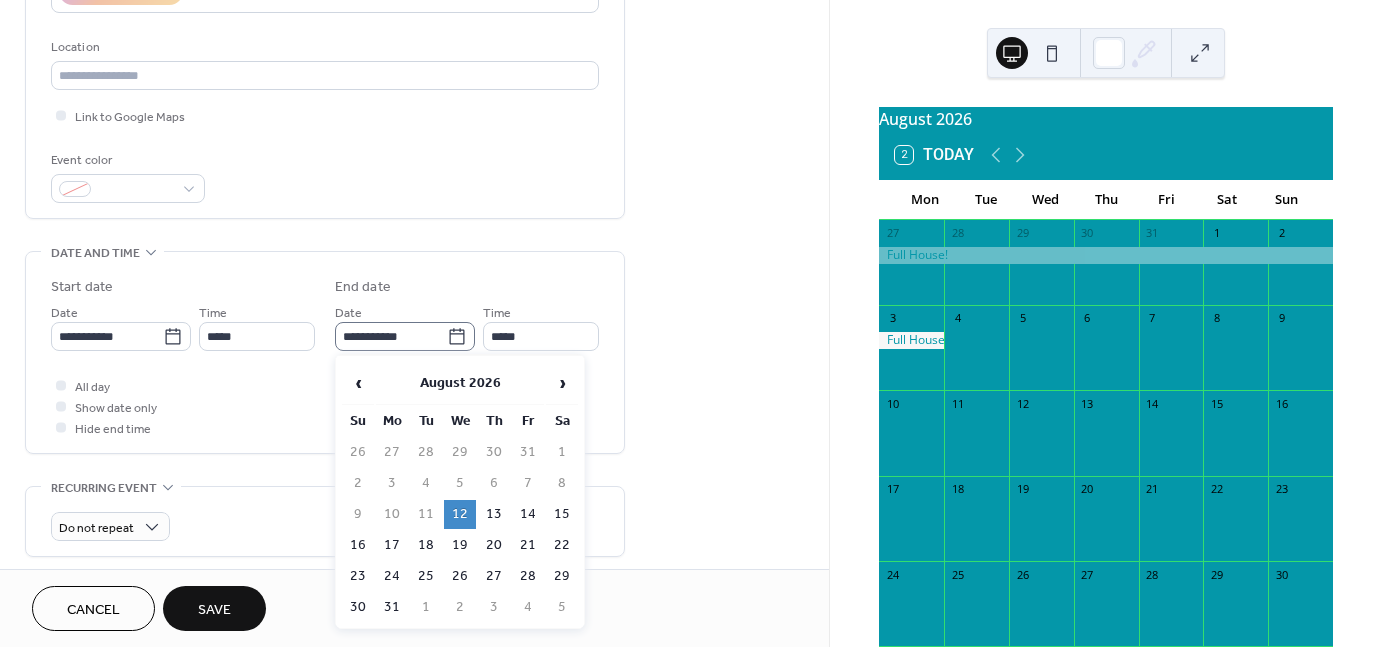 click 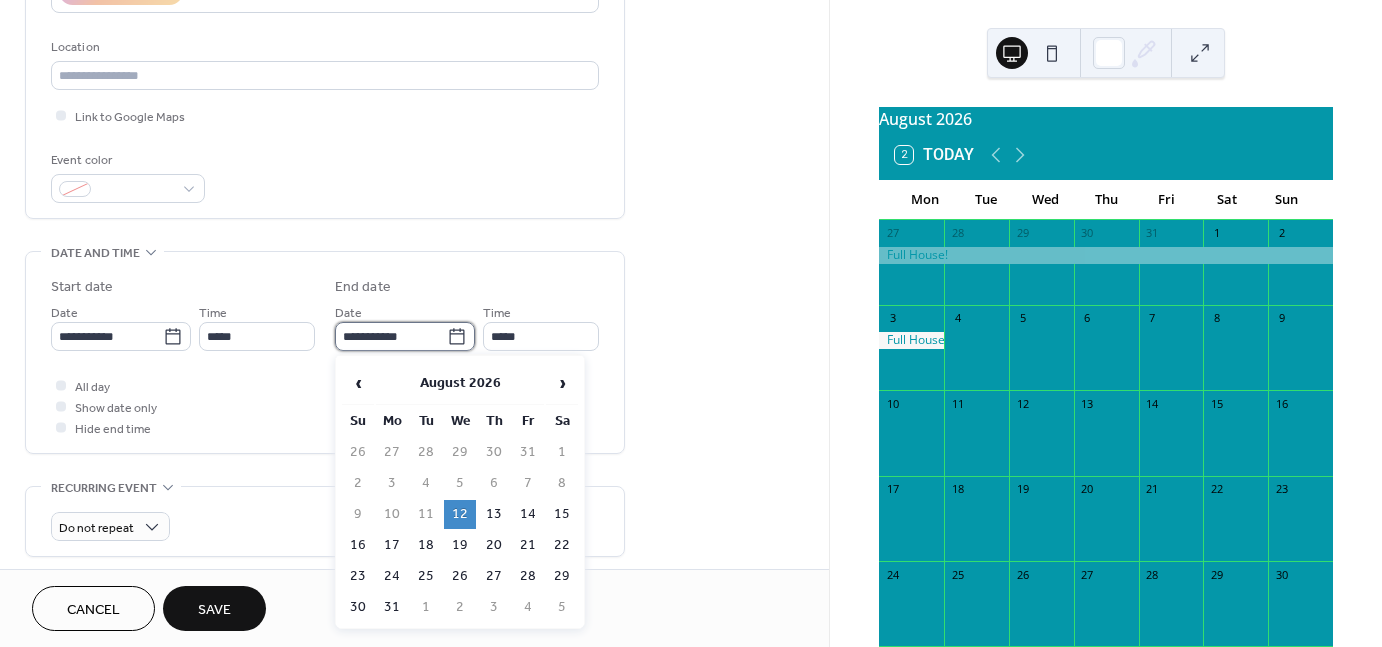 click on "**********" at bounding box center (391, 336) 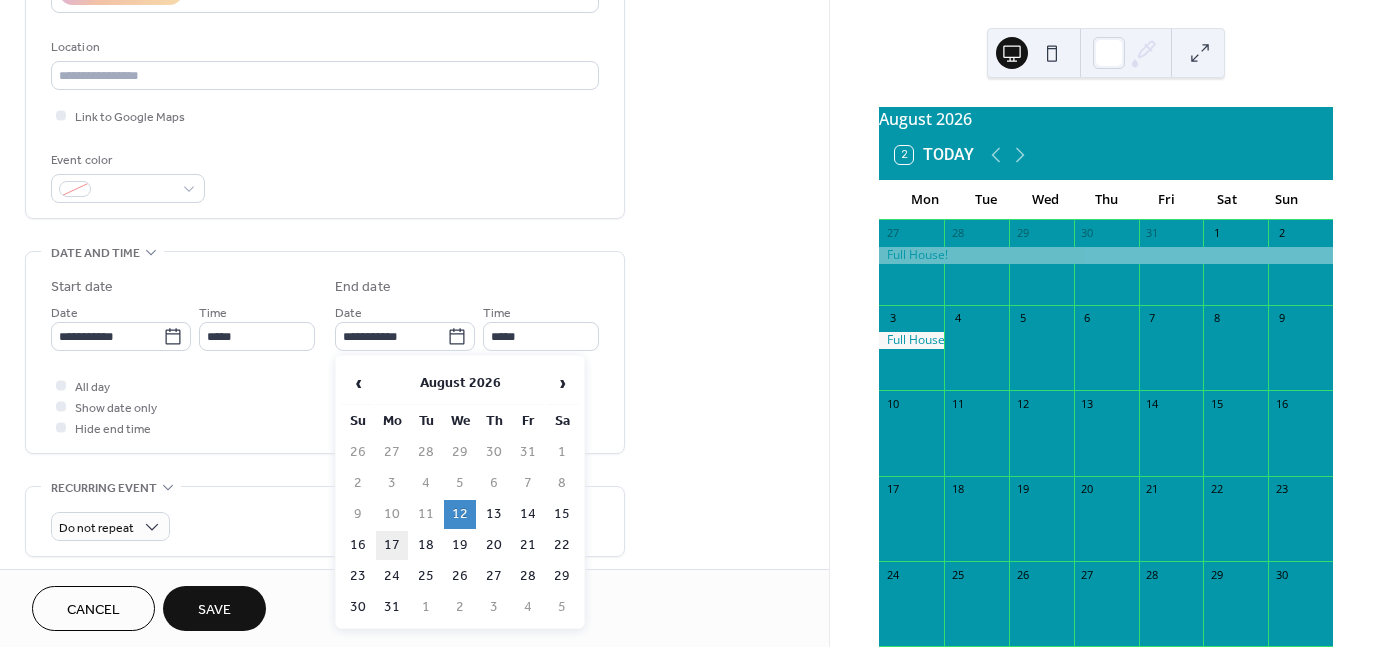 click on "17" at bounding box center (392, 545) 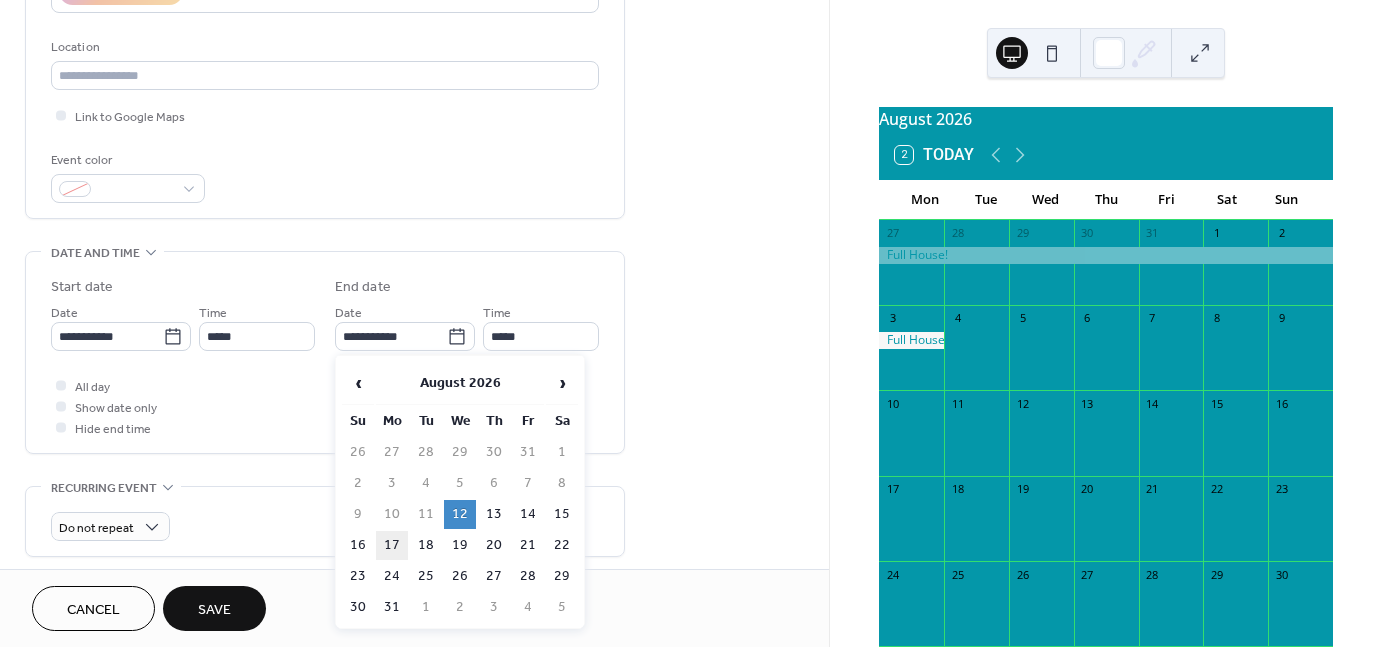 type on "**********" 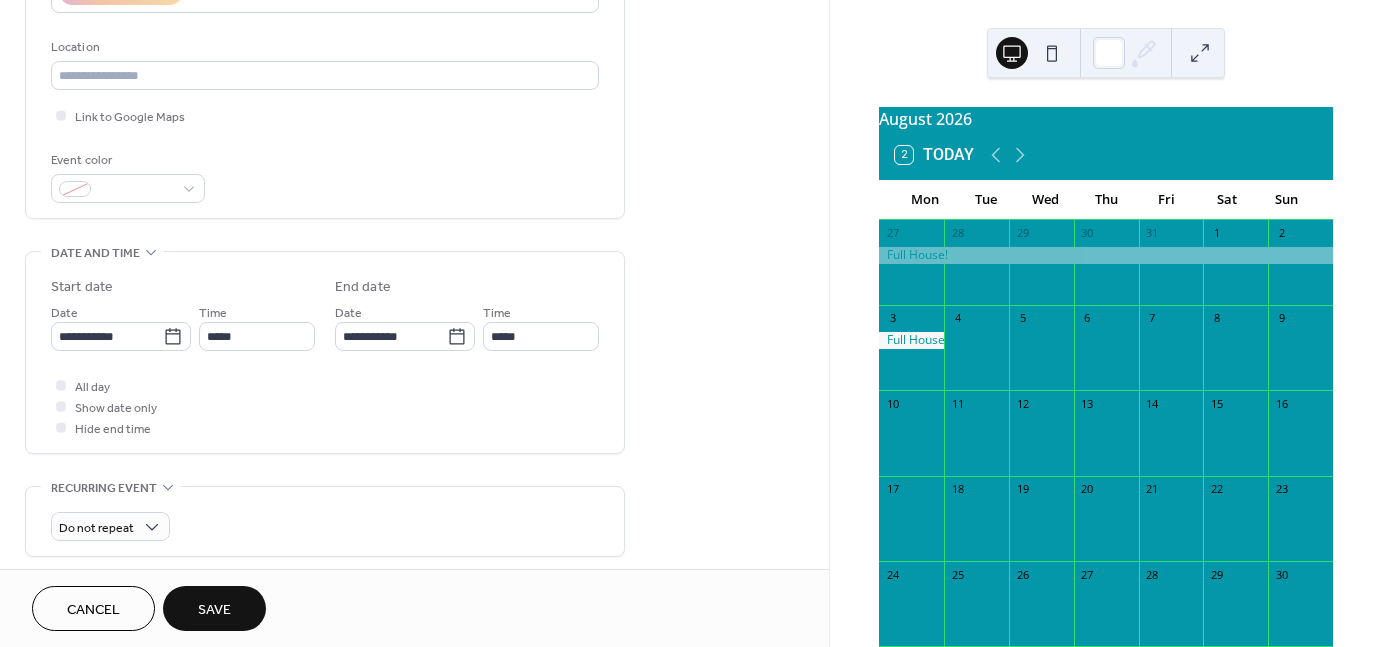 click on "Save" at bounding box center [214, 610] 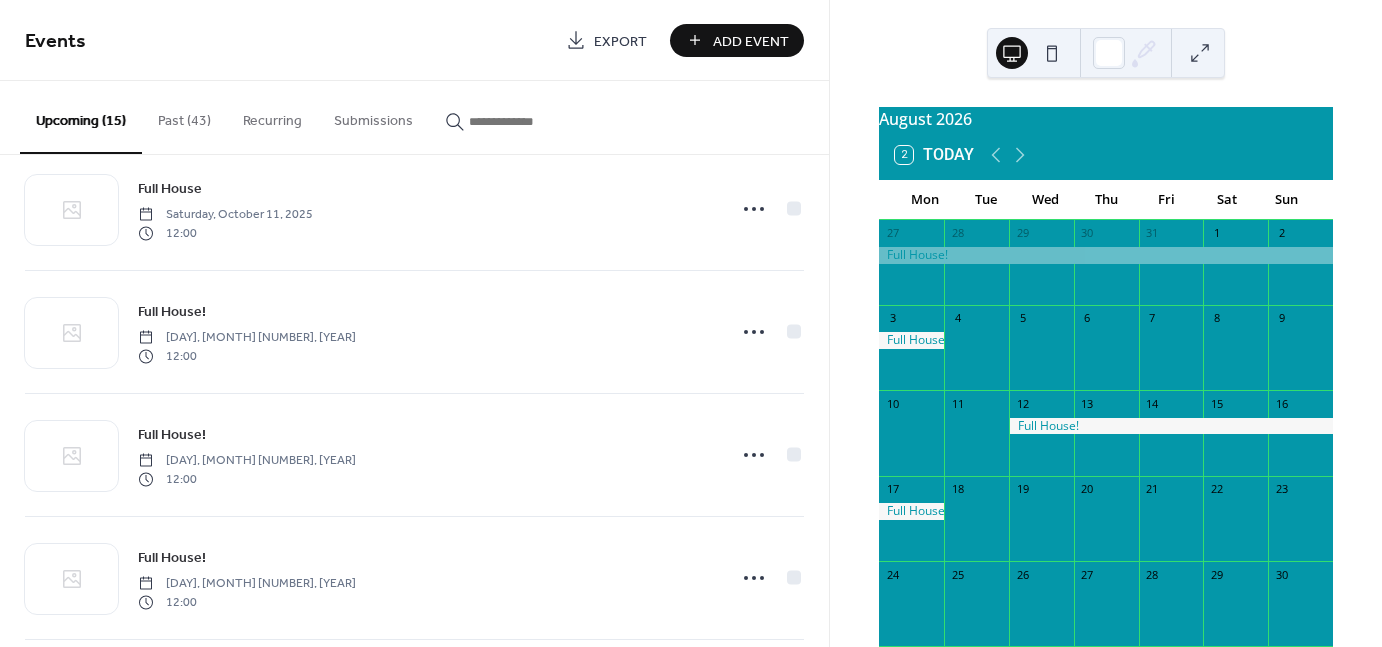 scroll, scrollTop: 1408, scrollLeft: 0, axis: vertical 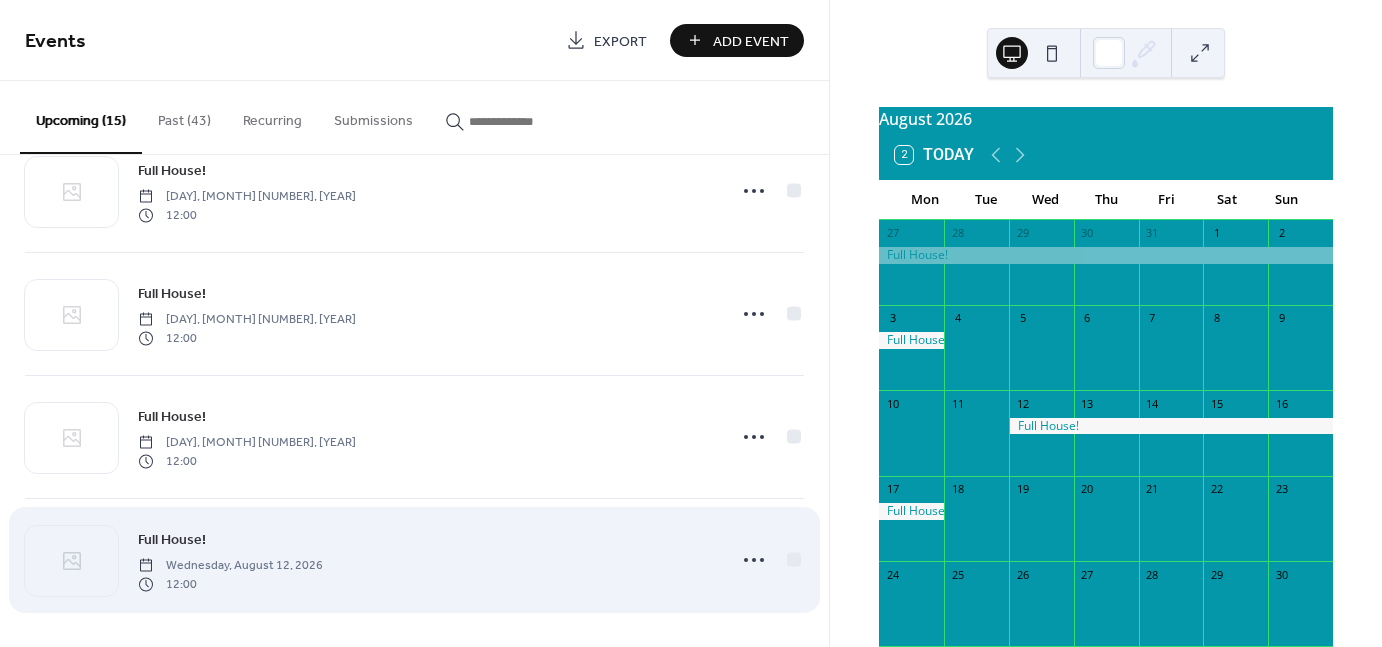click on "Wednesday, August 12, 2026" at bounding box center (230, 566) 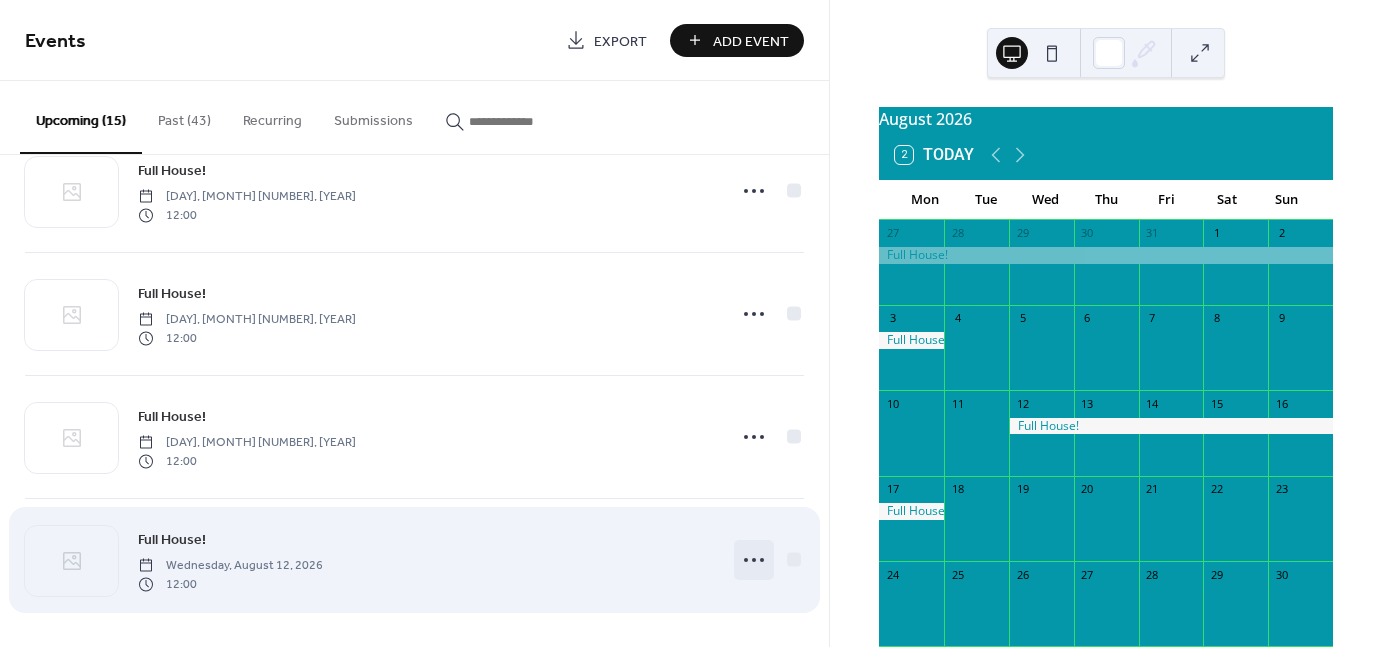 click 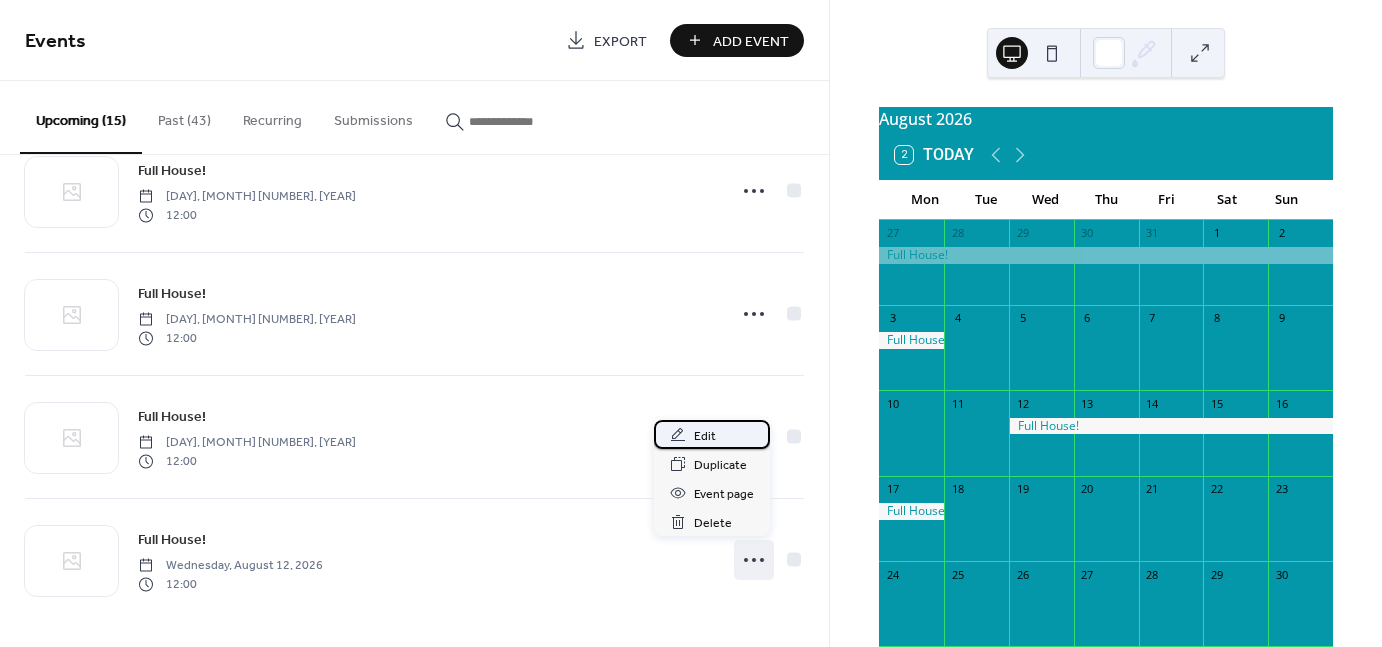 click on "Edit" at bounding box center (712, 434) 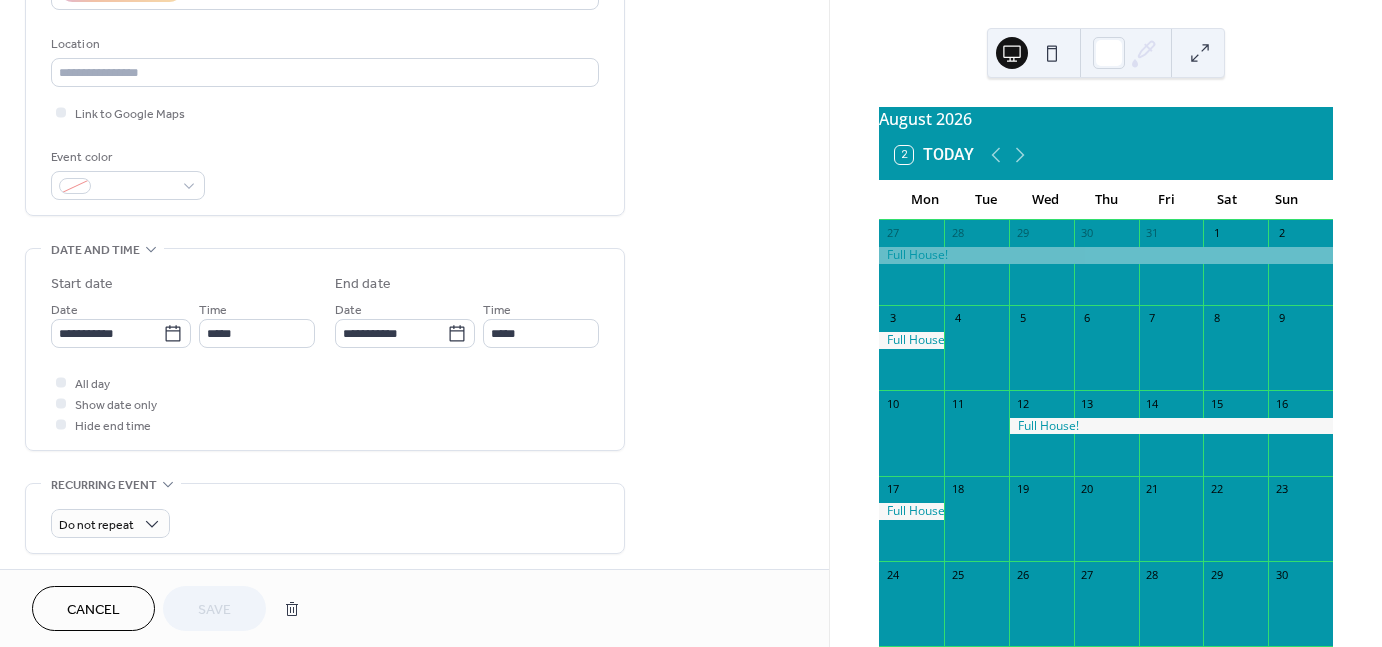 scroll, scrollTop: 400, scrollLeft: 0, axis: vertical 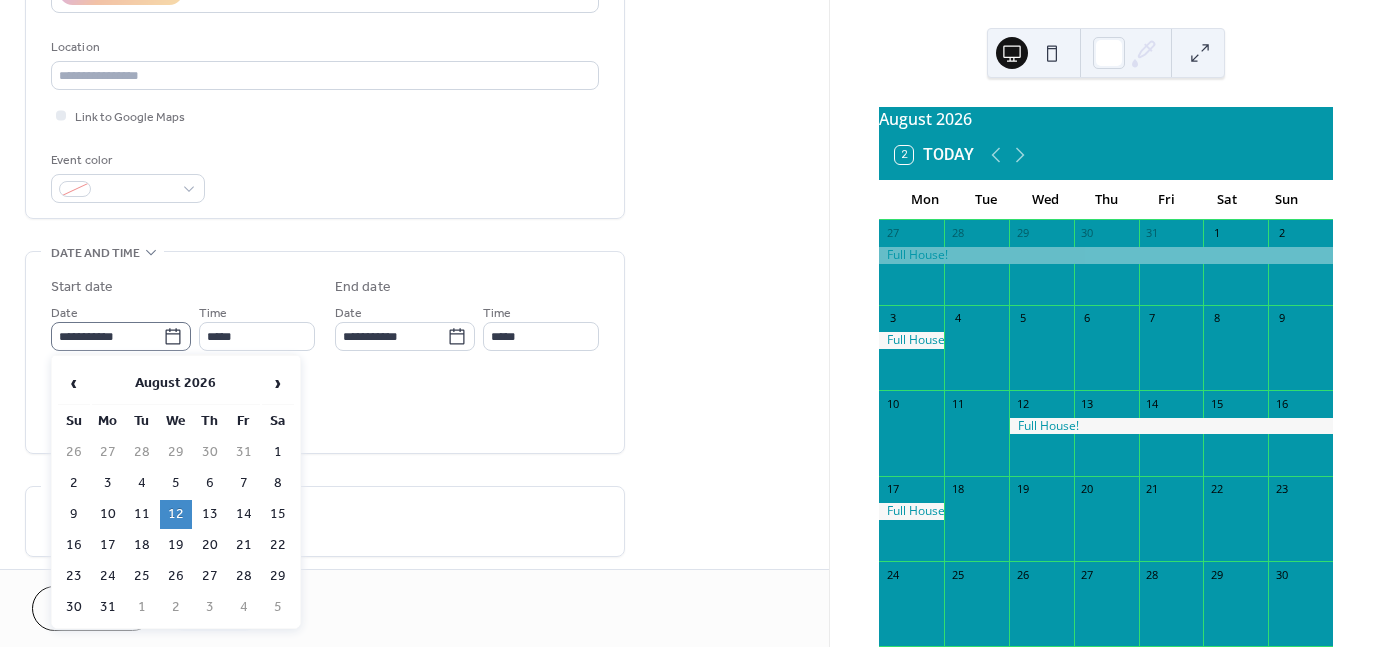 click 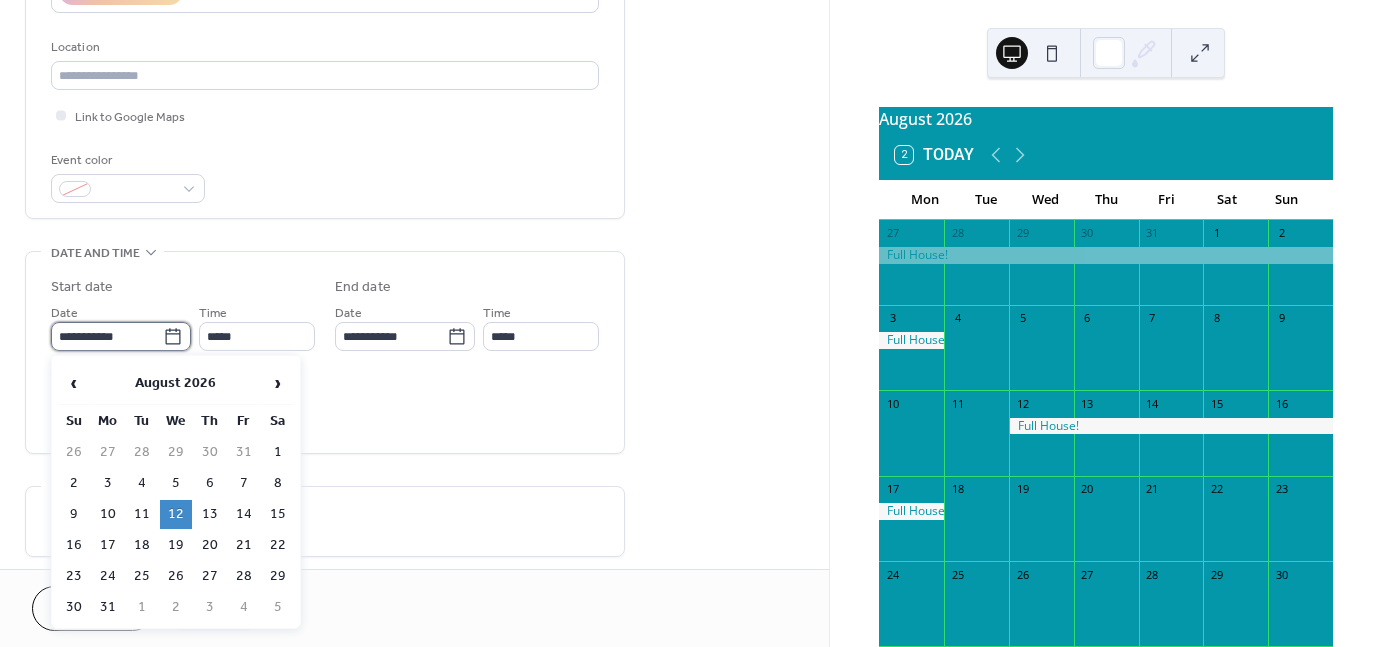 click on "**********" at bounding box center [107, 336] 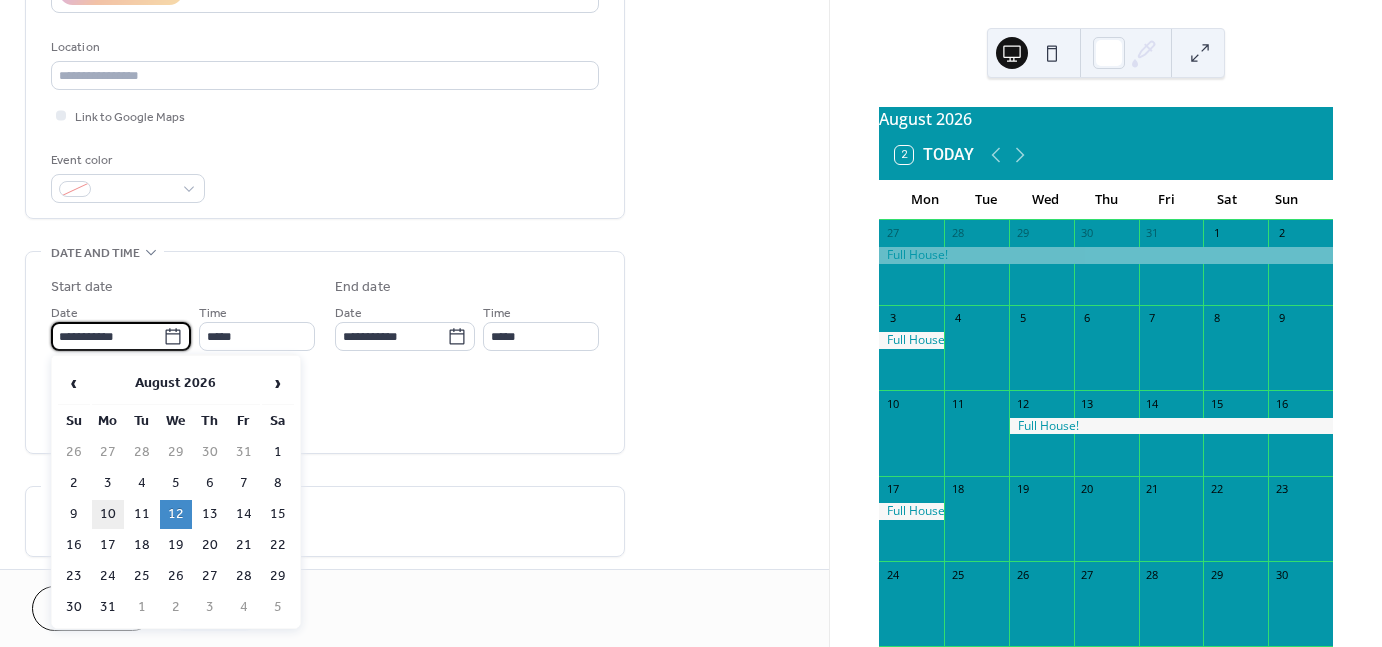 click on "10" at bounding box center [108, 514] 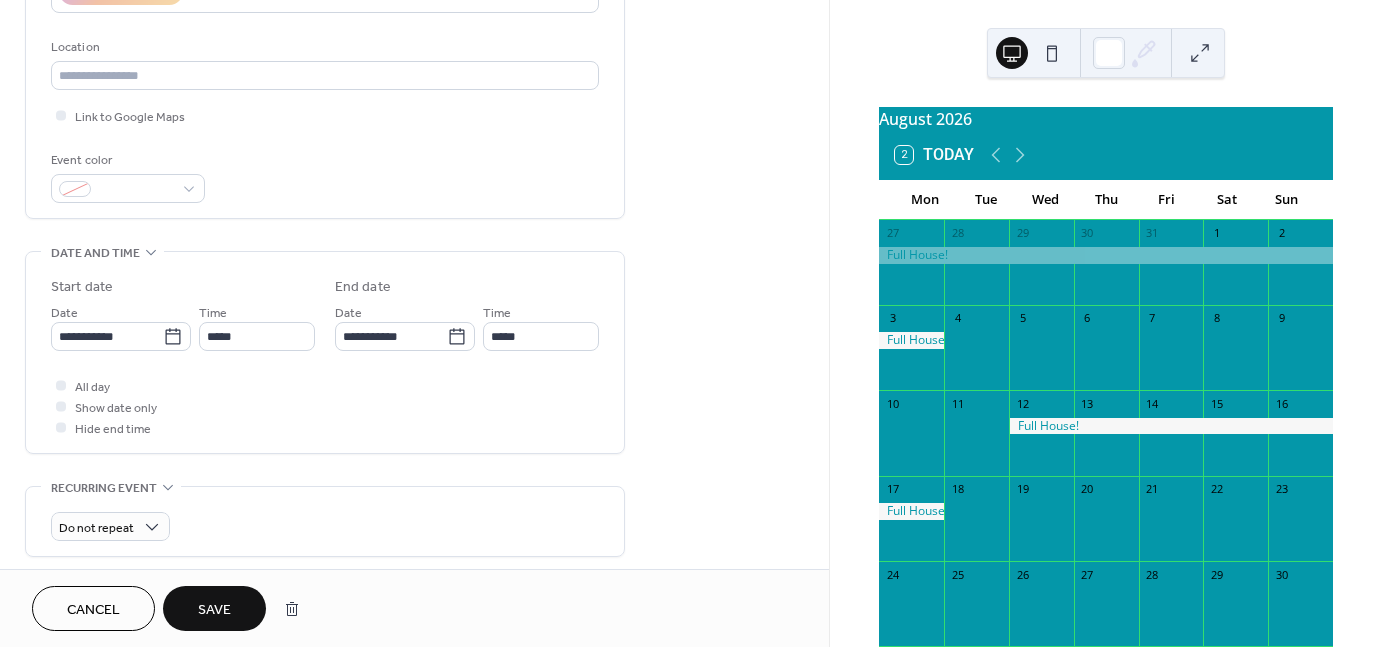 click on "Save" at bounding box center [214, 610] 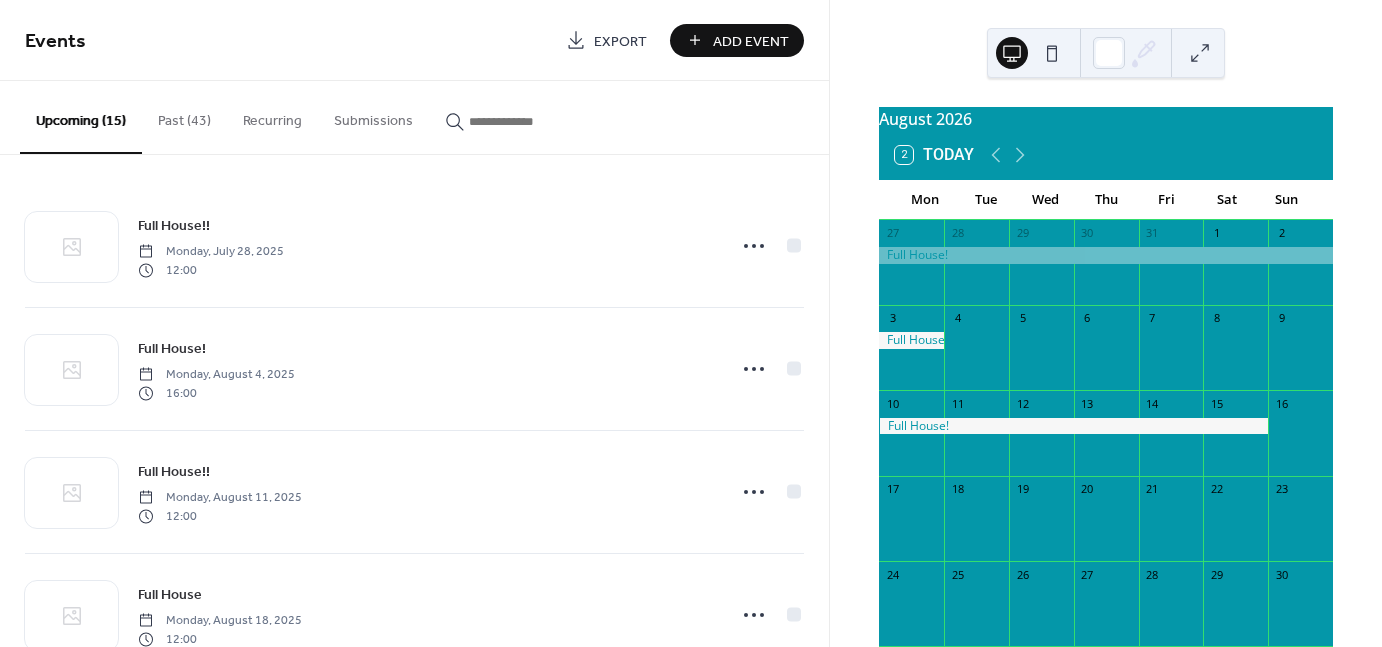 scroll, scrollTop: 100, scrollLeft: 0, axis: vertical 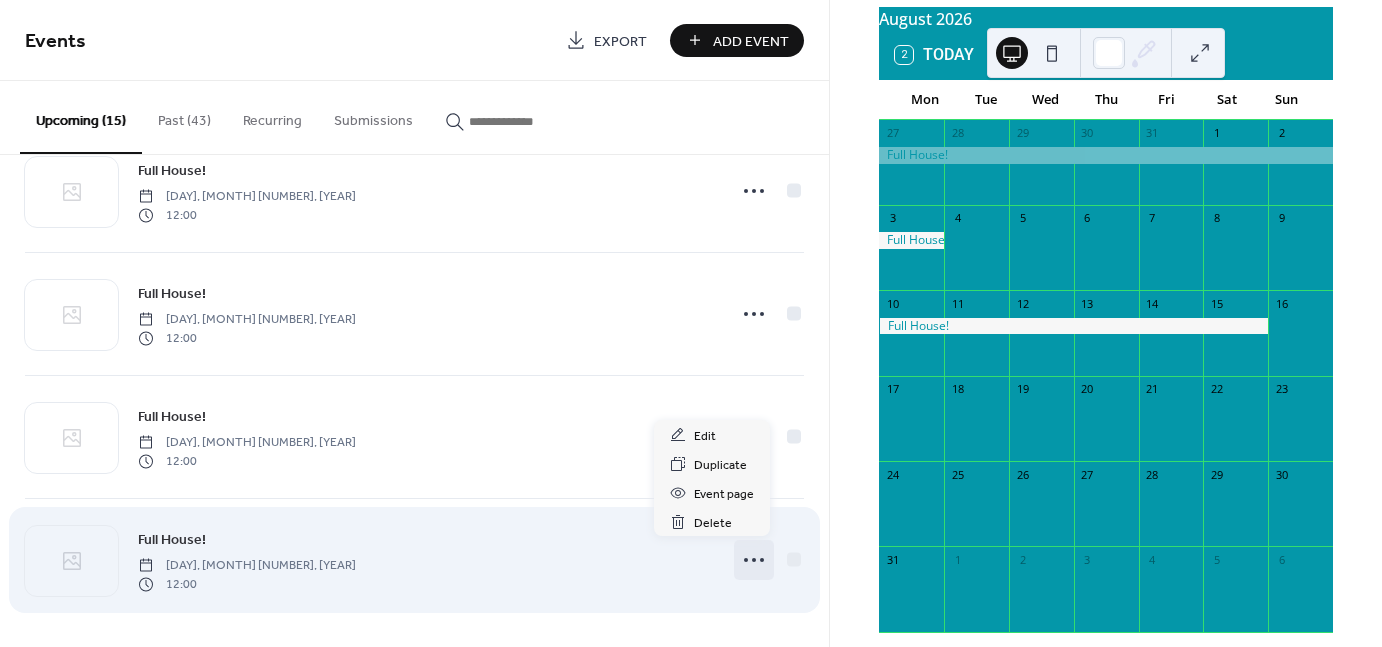 click 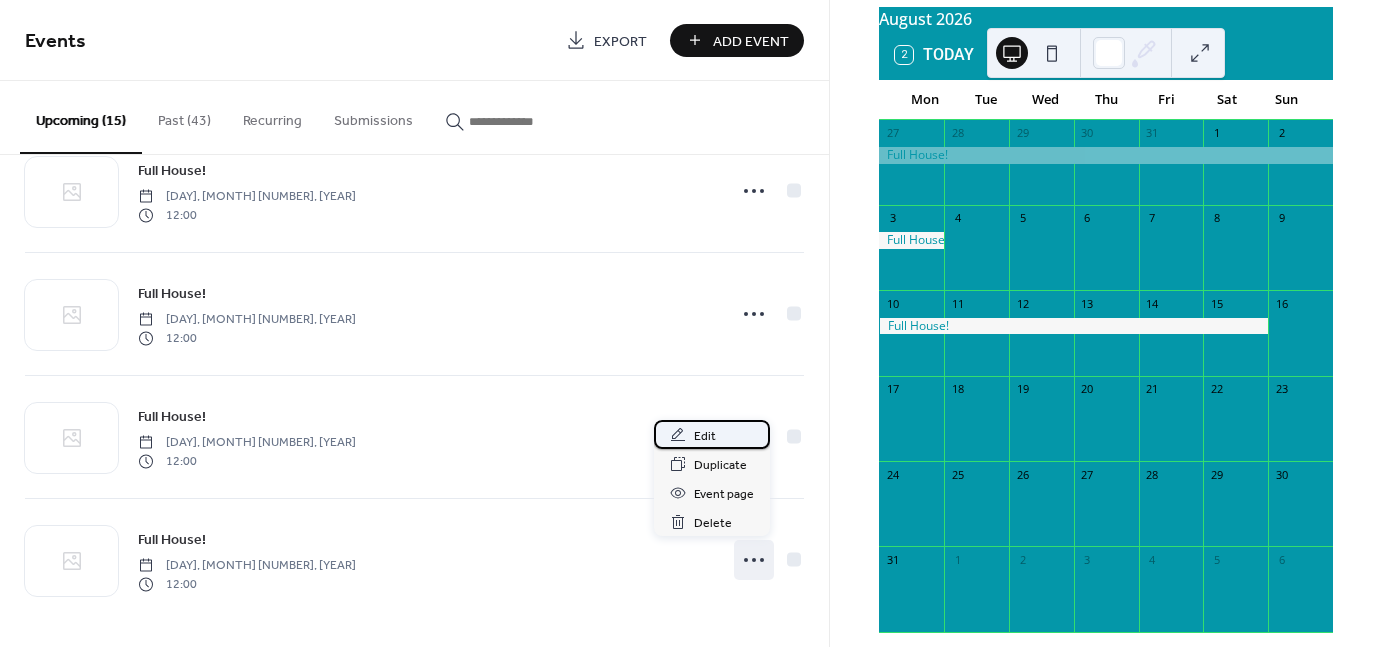 click on "Edit" at bounding box center [705, 436] 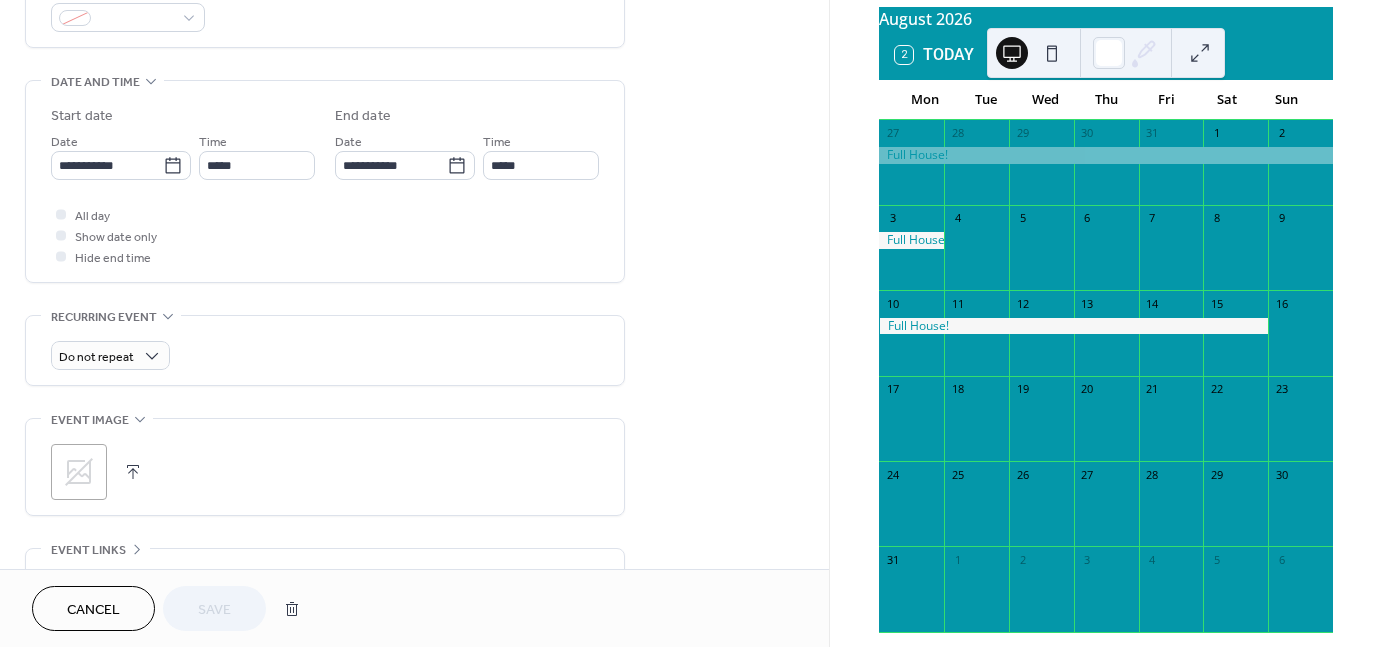 scroll, scrollTop: 600, scrollLeft: 0, axis: vertical 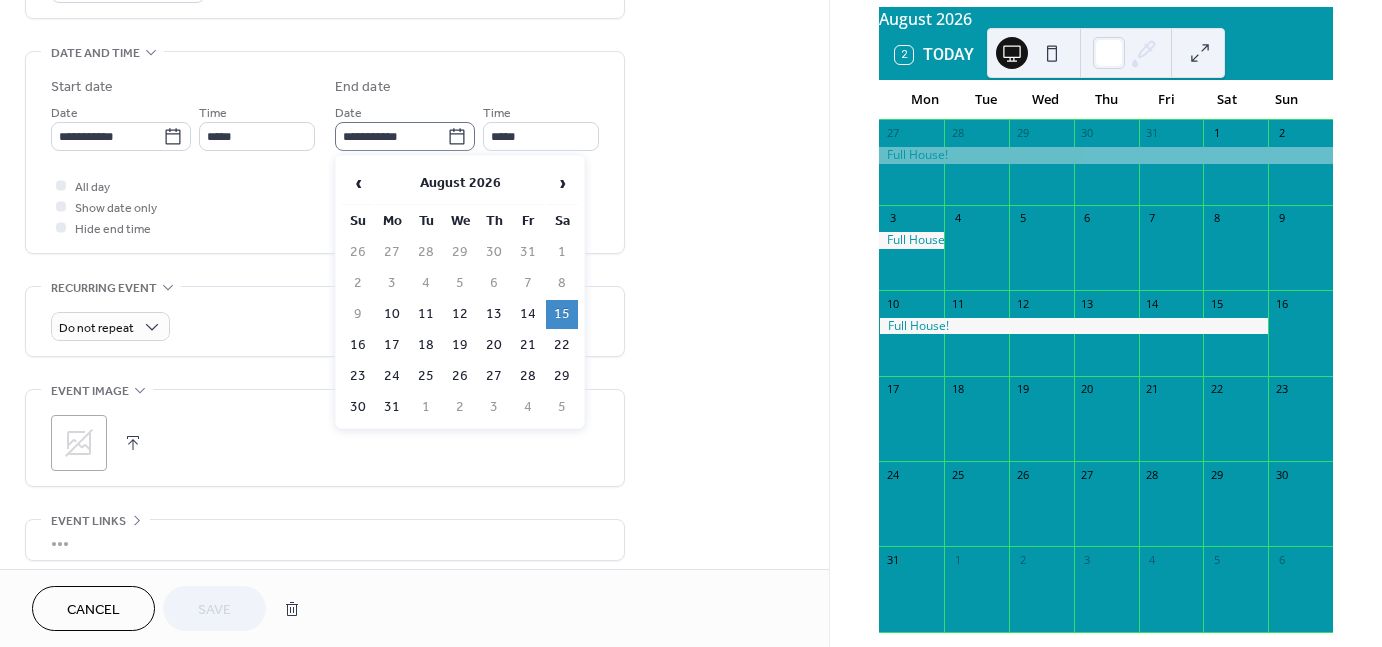 click 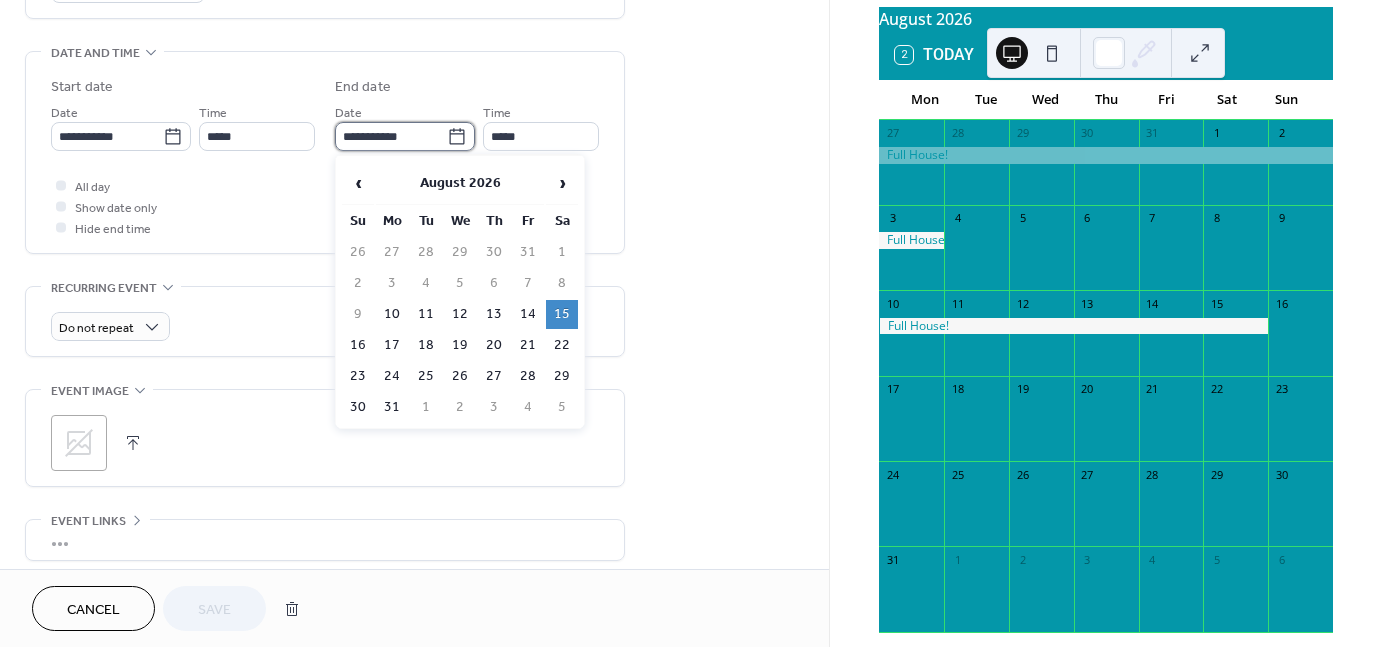 click on "**********" at bounding box center (391, 136) 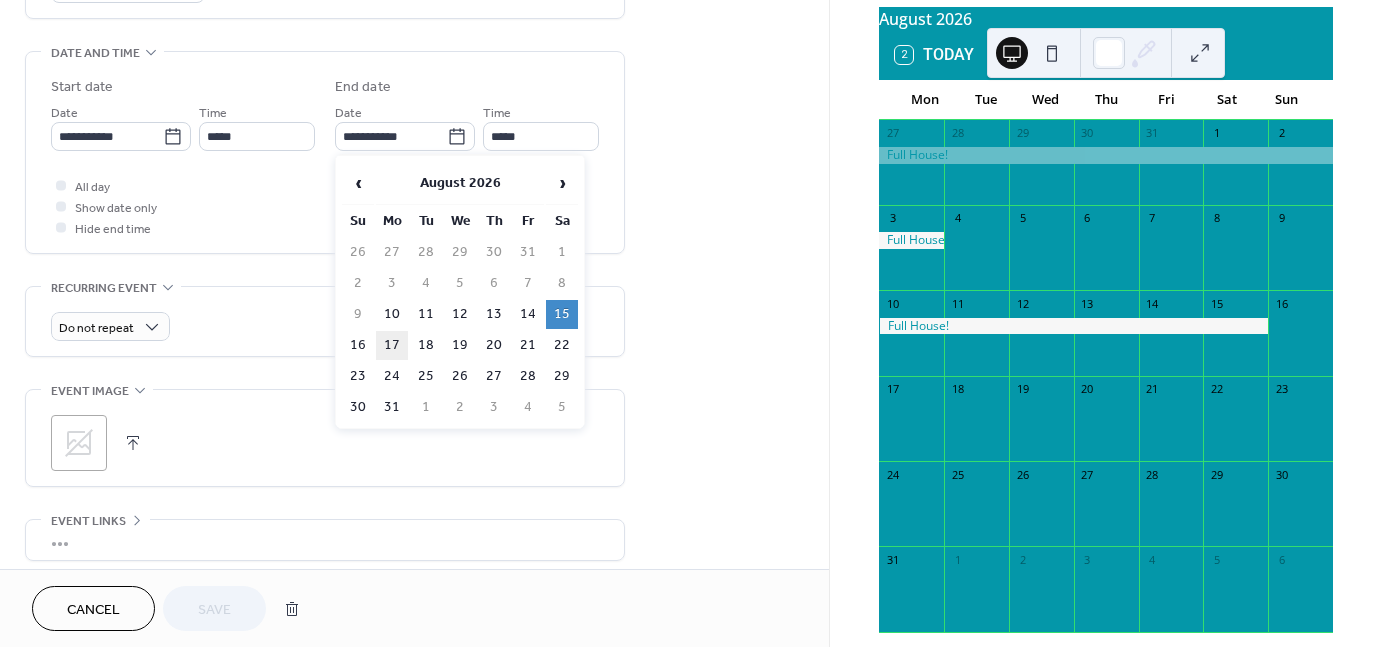 click on "17" at bounding box center (392, 345) 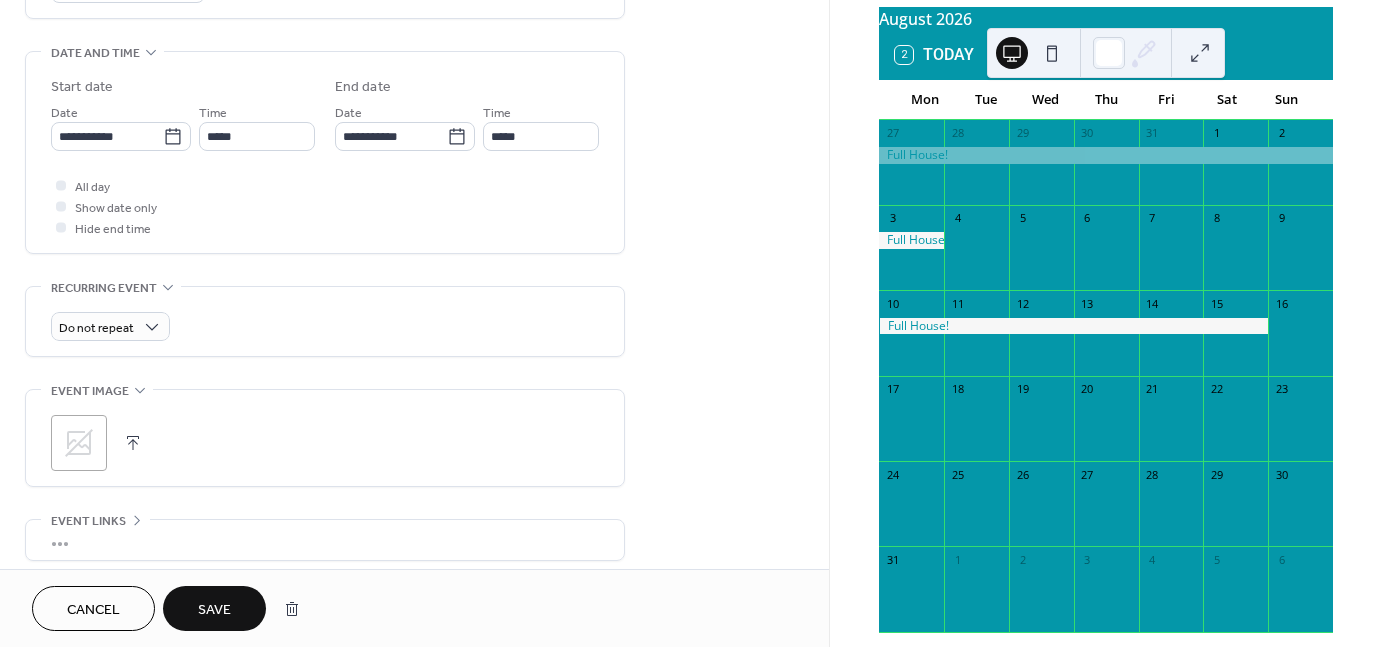 click on "Save" at bounding box center [214, 610] 